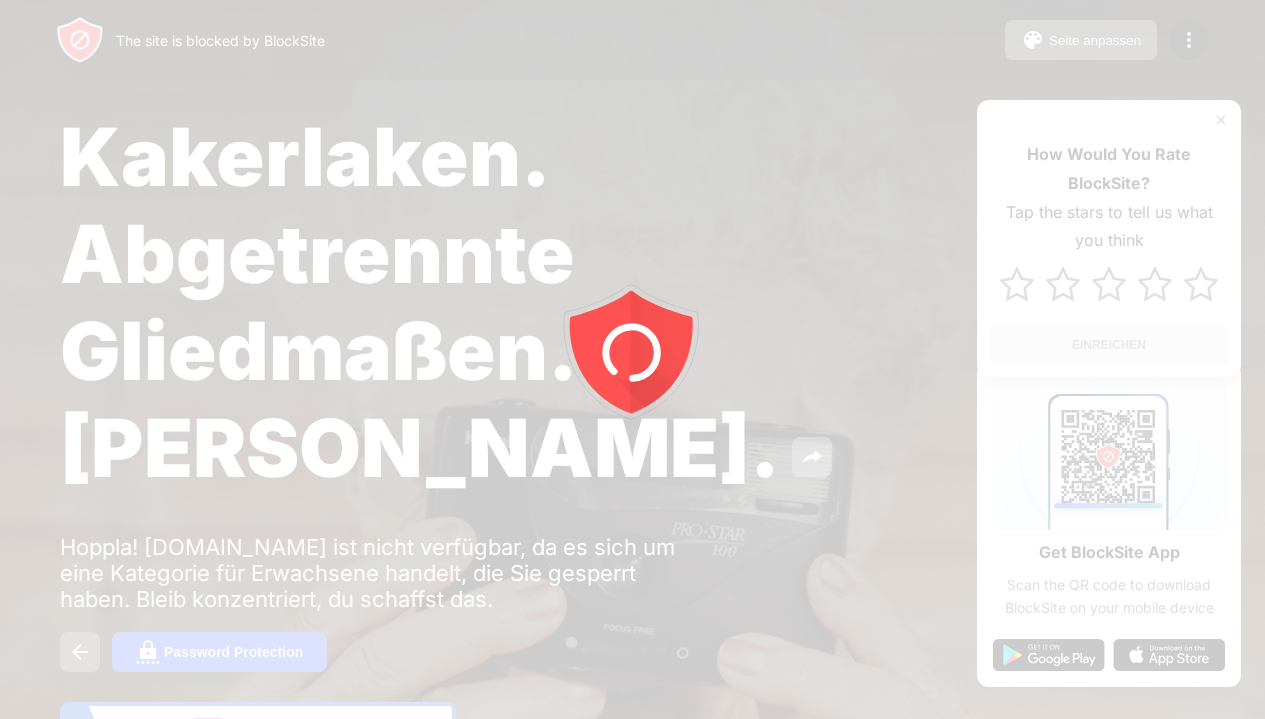 scroll, scrollTop: 0, scrollLeft: 0, axis: both 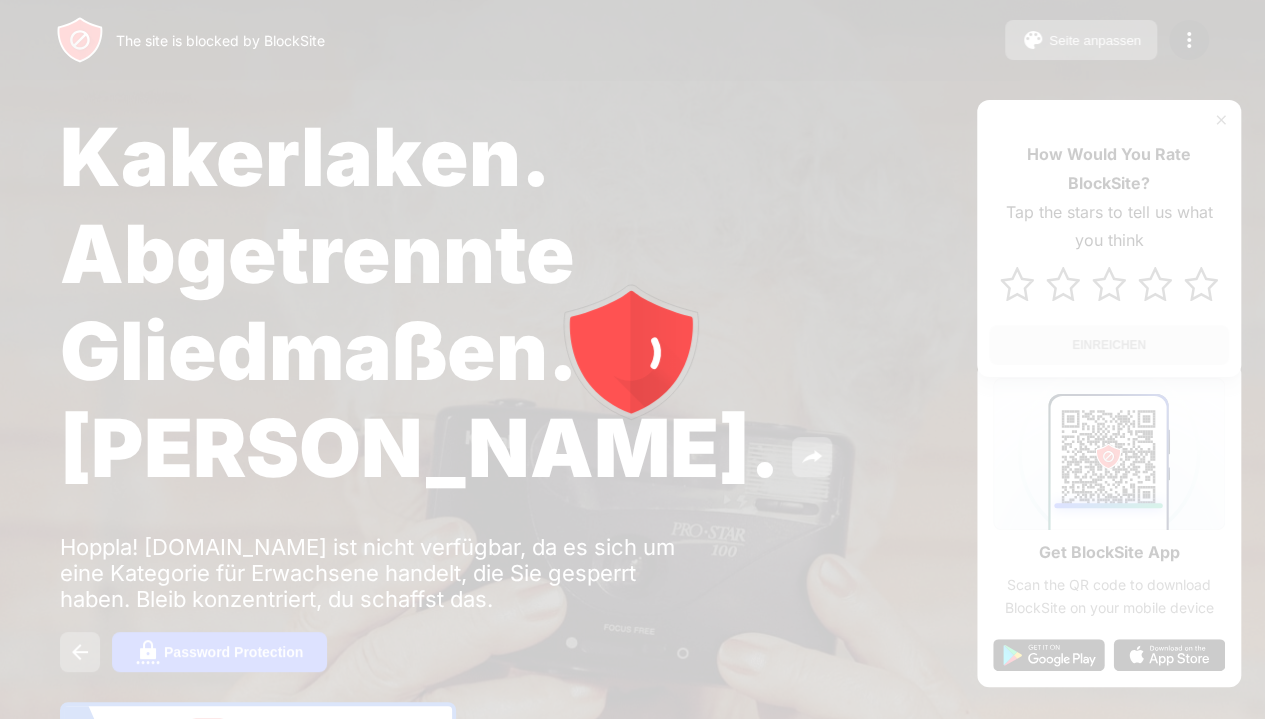 click at bounding box center (632, 359) 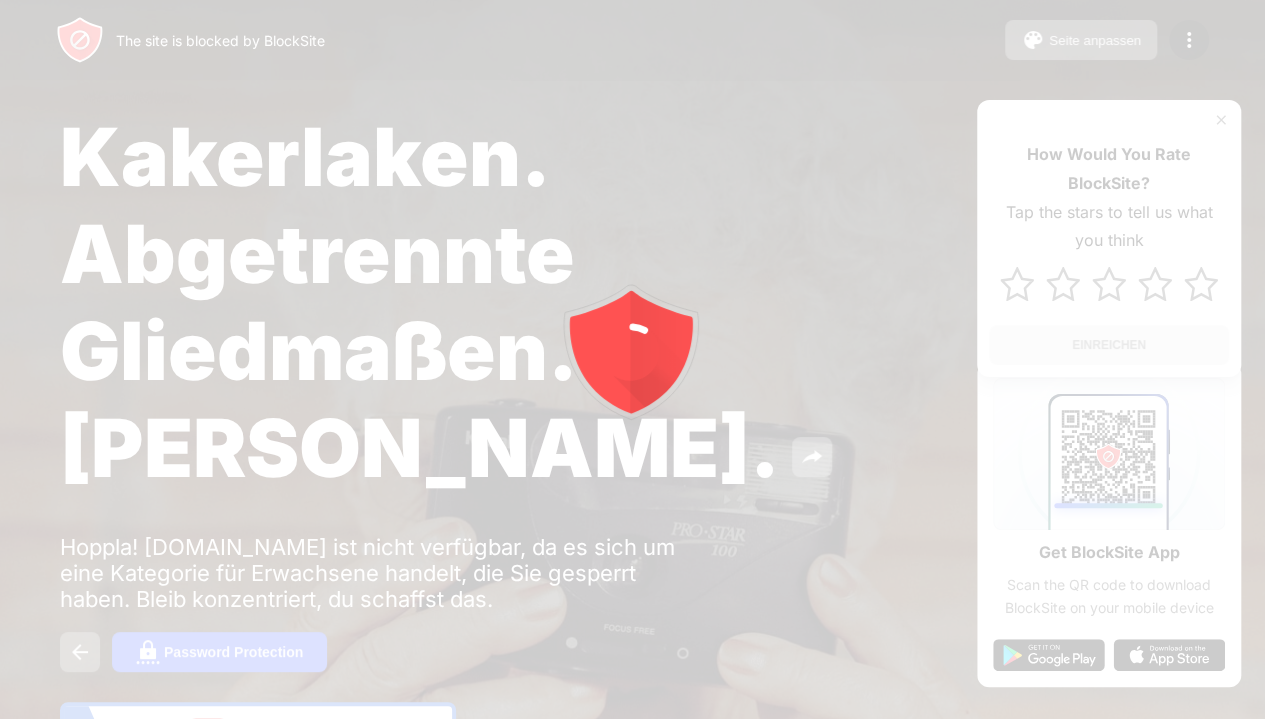 click at bounding box center [632, 359] 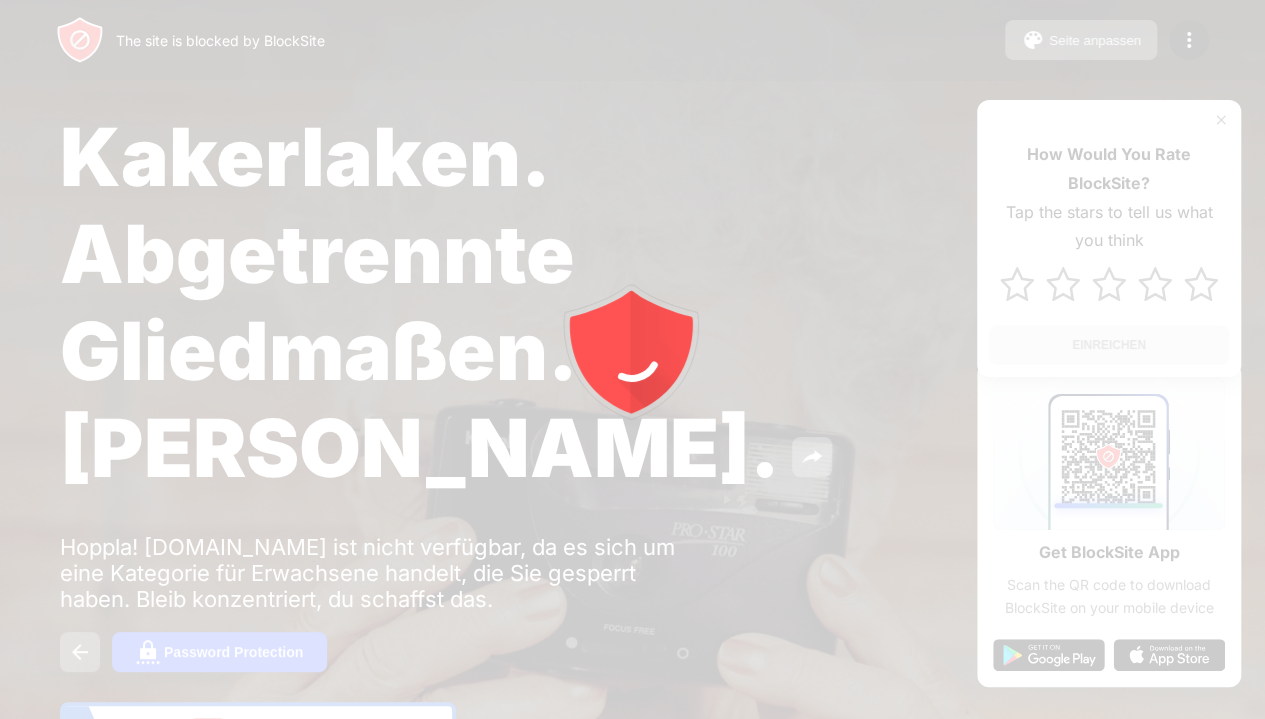 click at bounding box center [632, 359] 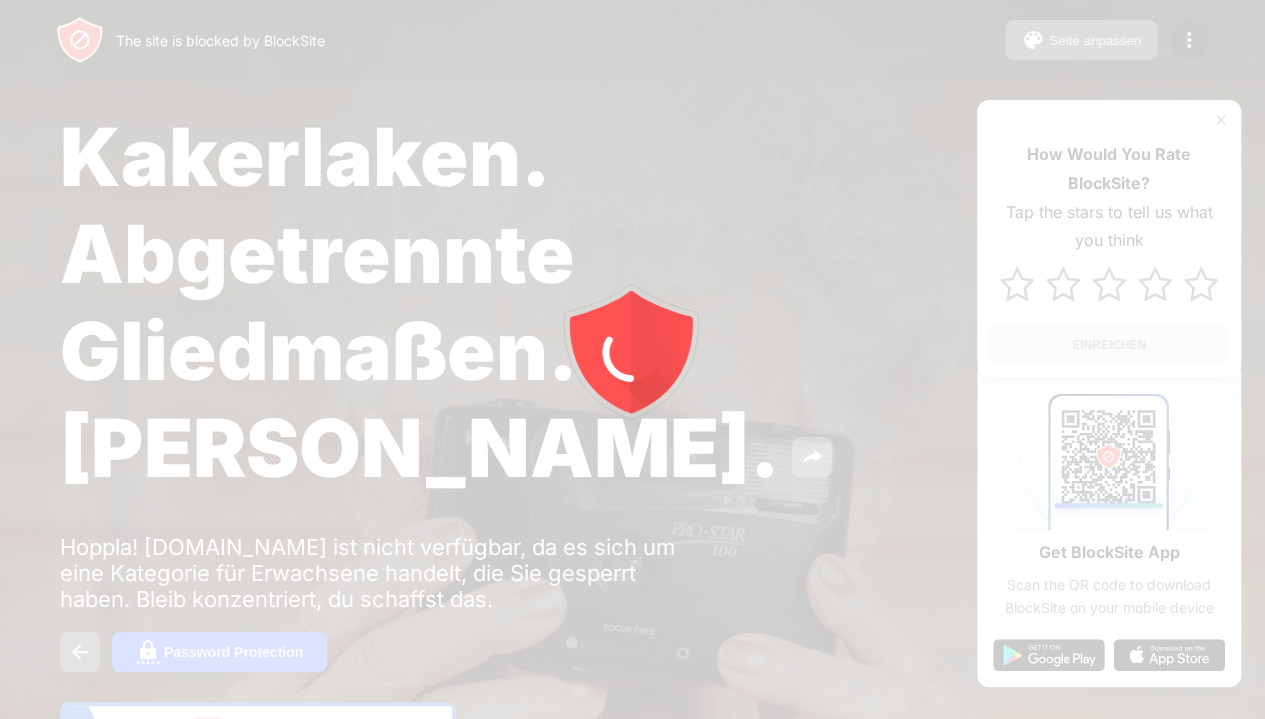 click at bounding box center [632, 359] 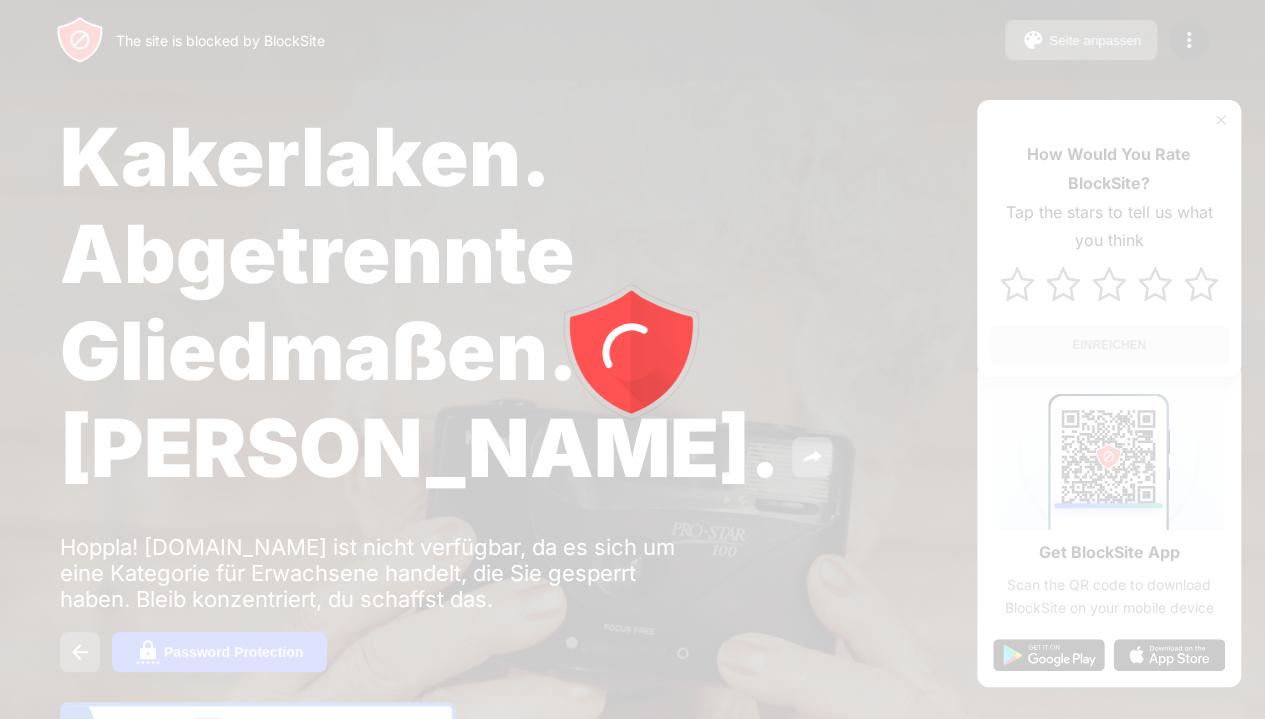 click at bounding box center [632, 359] 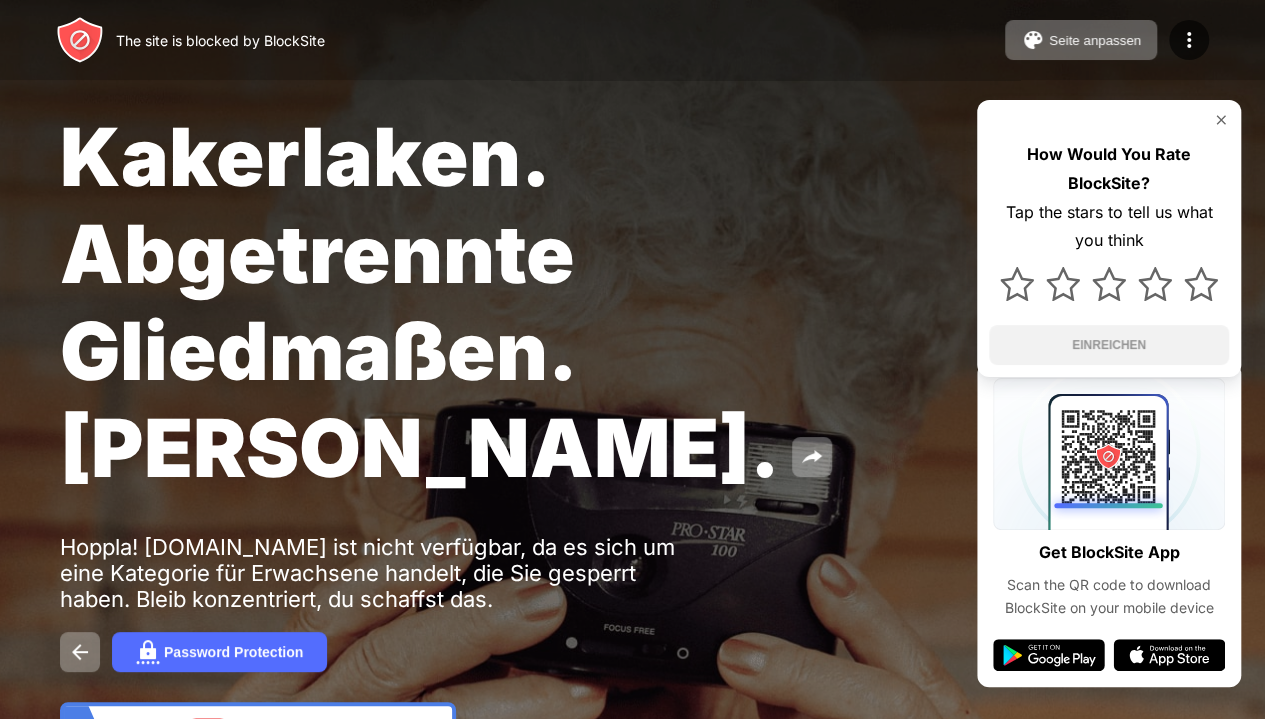 click at bounding box center [1189, 40] 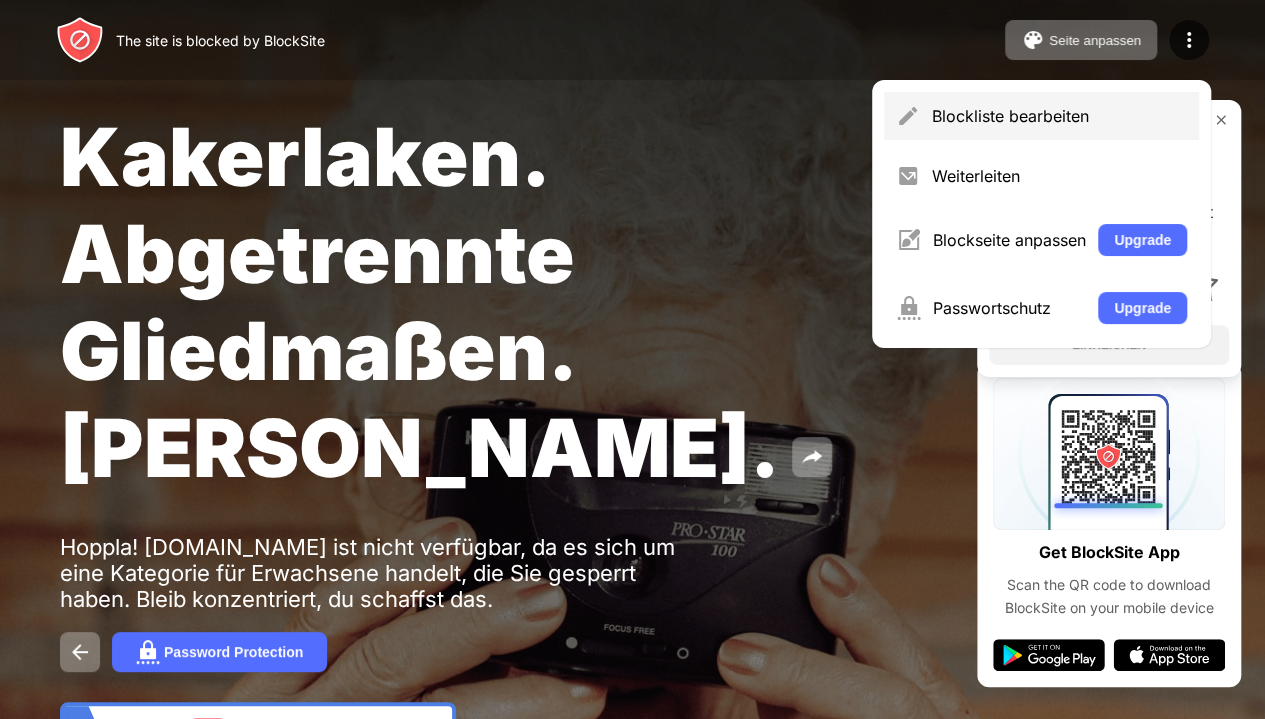click on "Blockliste bearbeiten" at bounding box center [1059, 116] 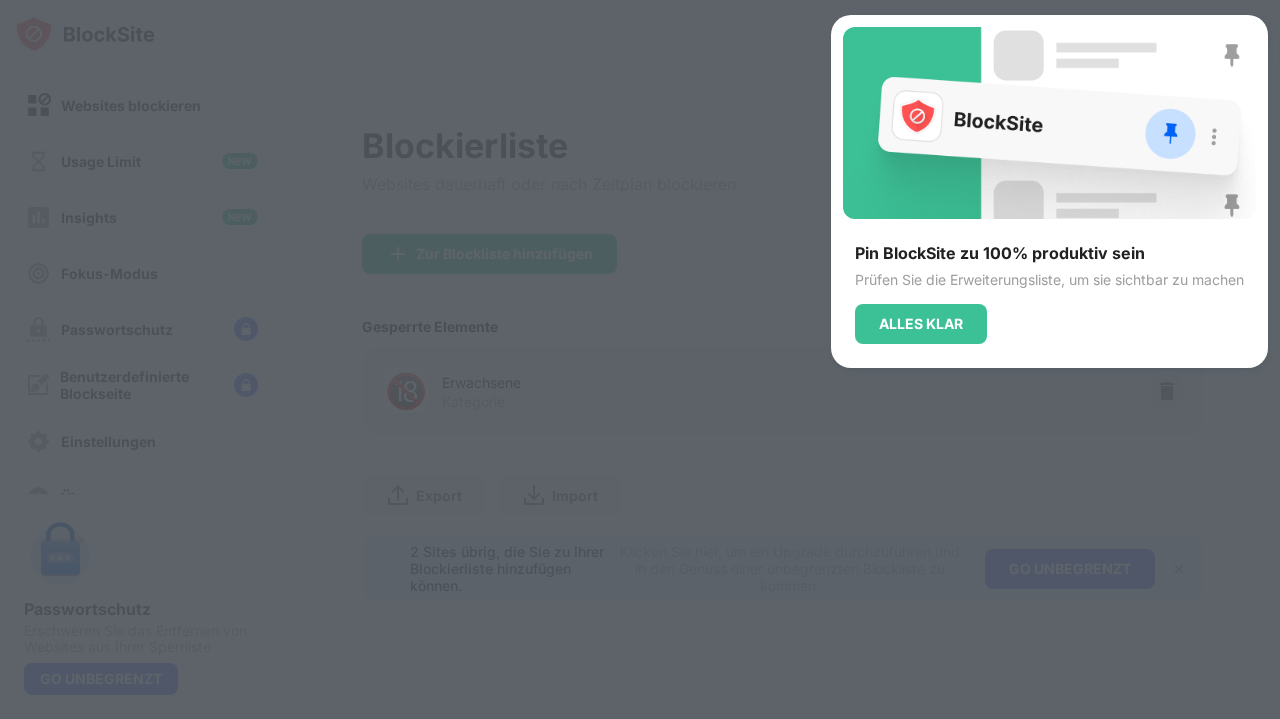 click at bounding box center [640, 359] 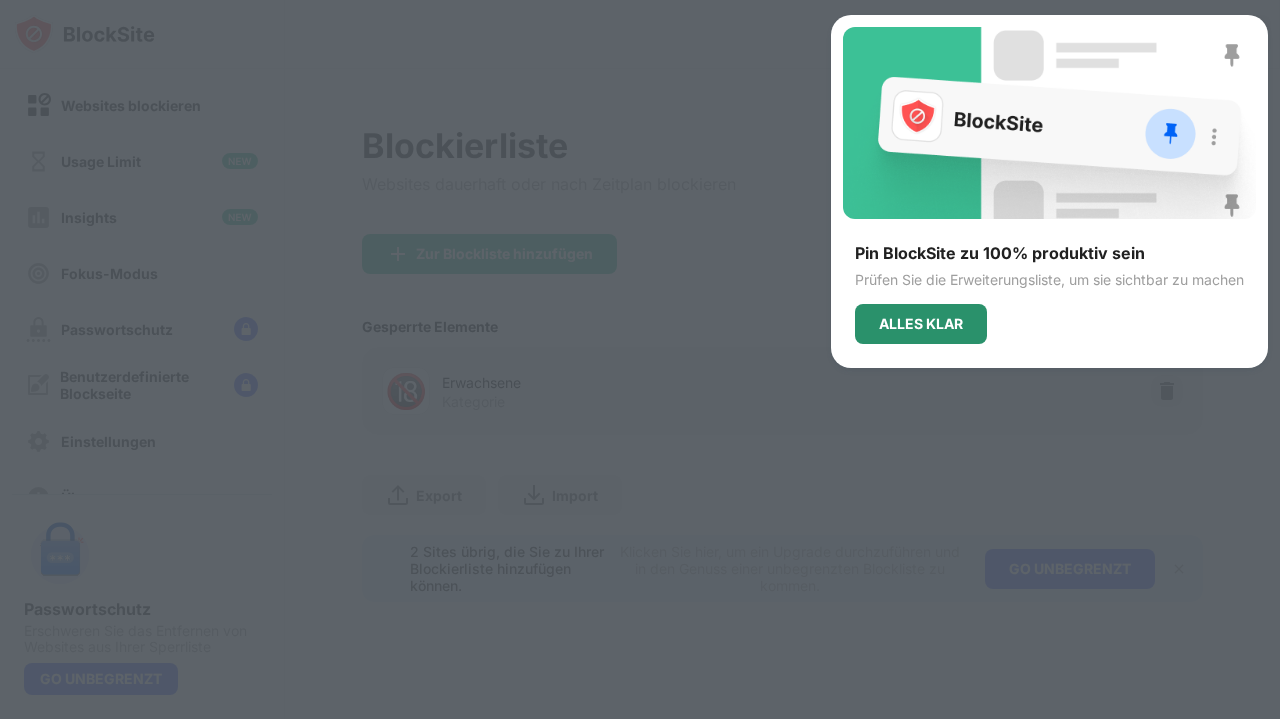 click on "ALLES KLAR" at bounding box center [921, 324] 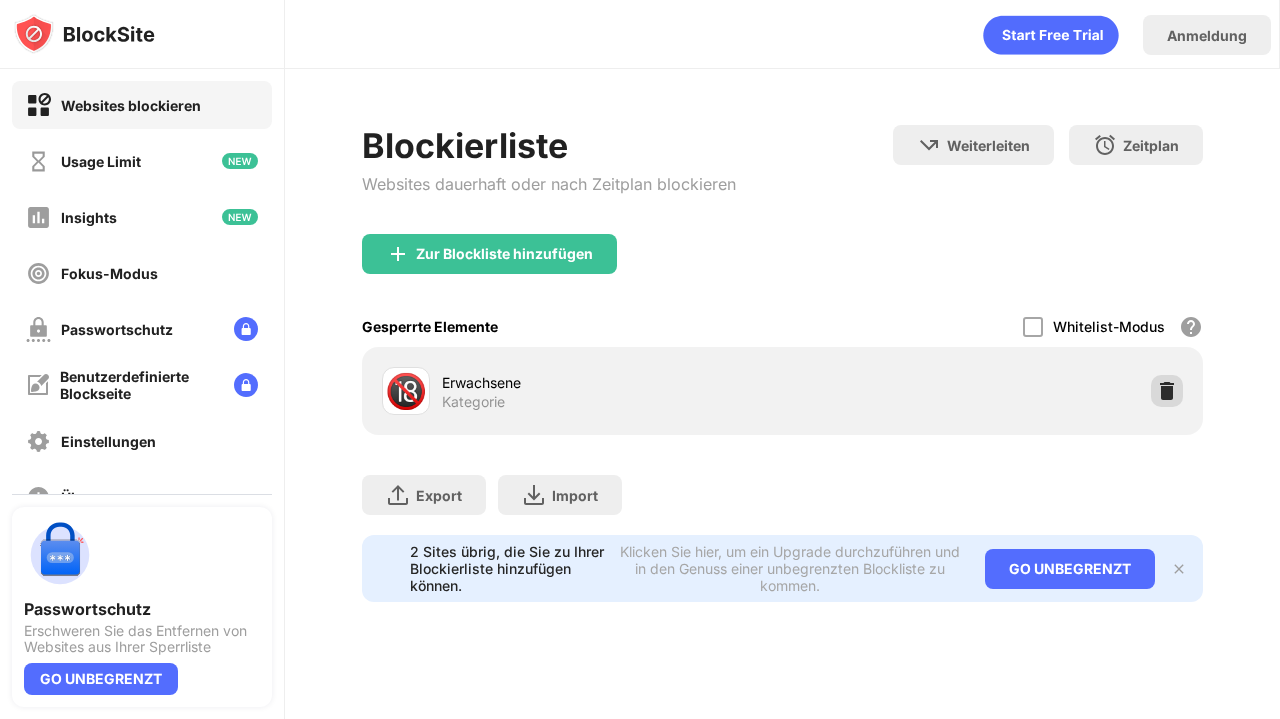 click at bounding box center (1167, 391) 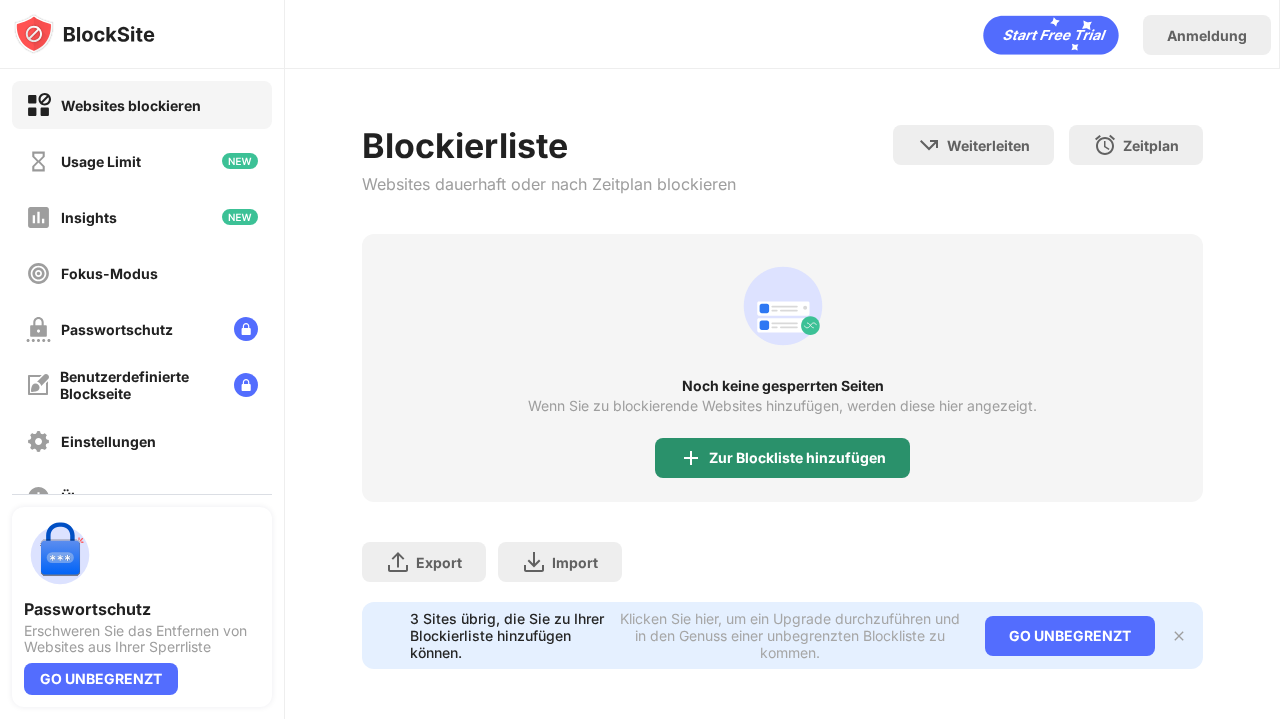 click on "Zur Blockliste hinzufügen" at bounding box center [797, 458] 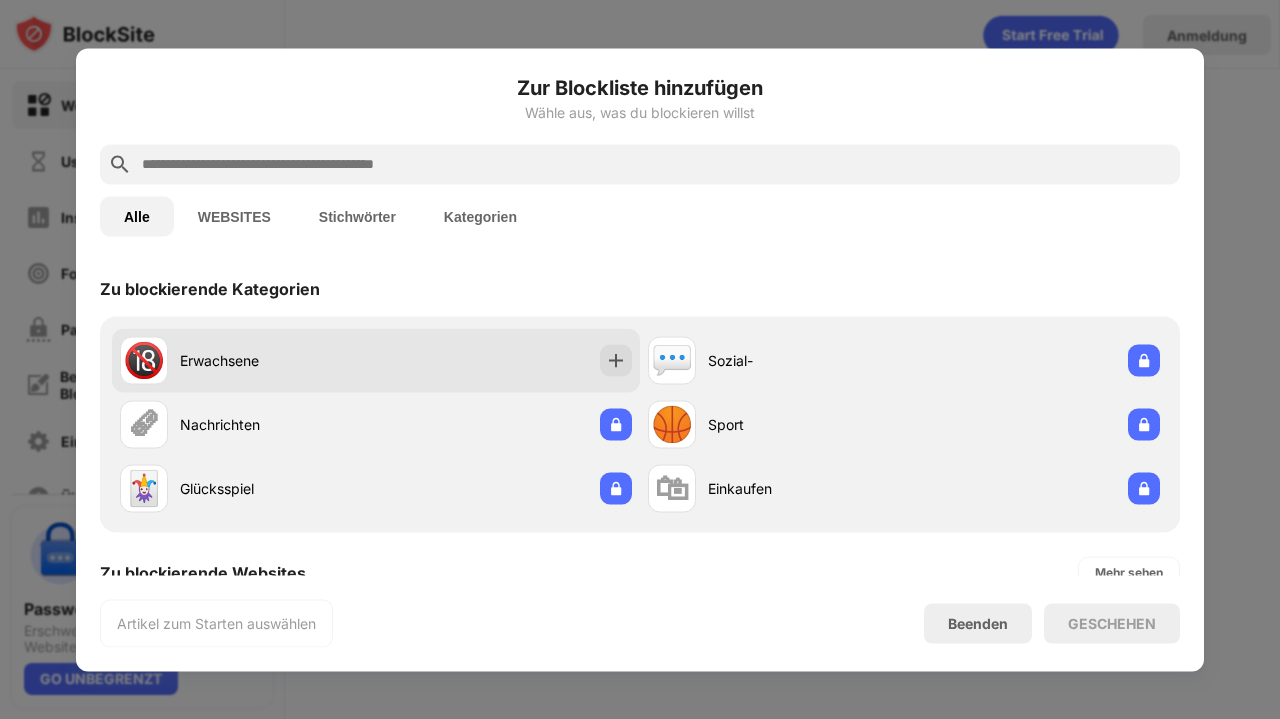click on "🔞 Erwachsene" at bounding box center (376, 360) 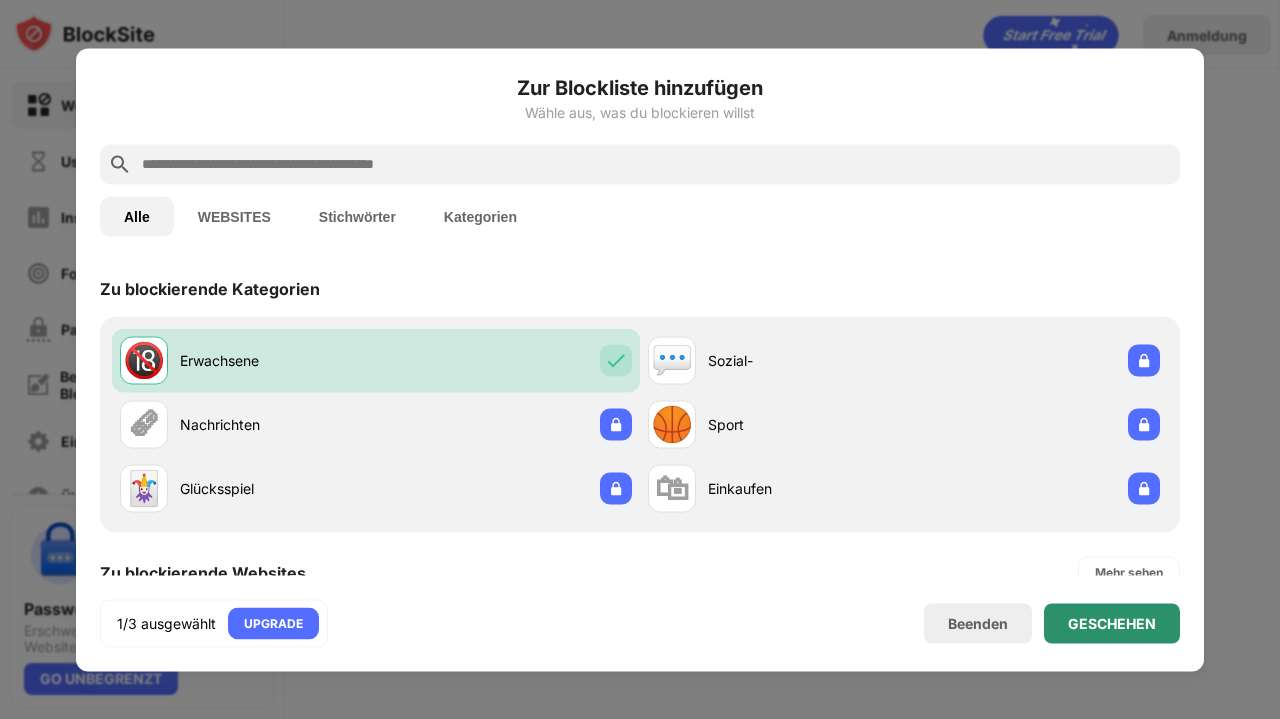 click on "GESCHEHEN" at bounding box center (1112, 623) 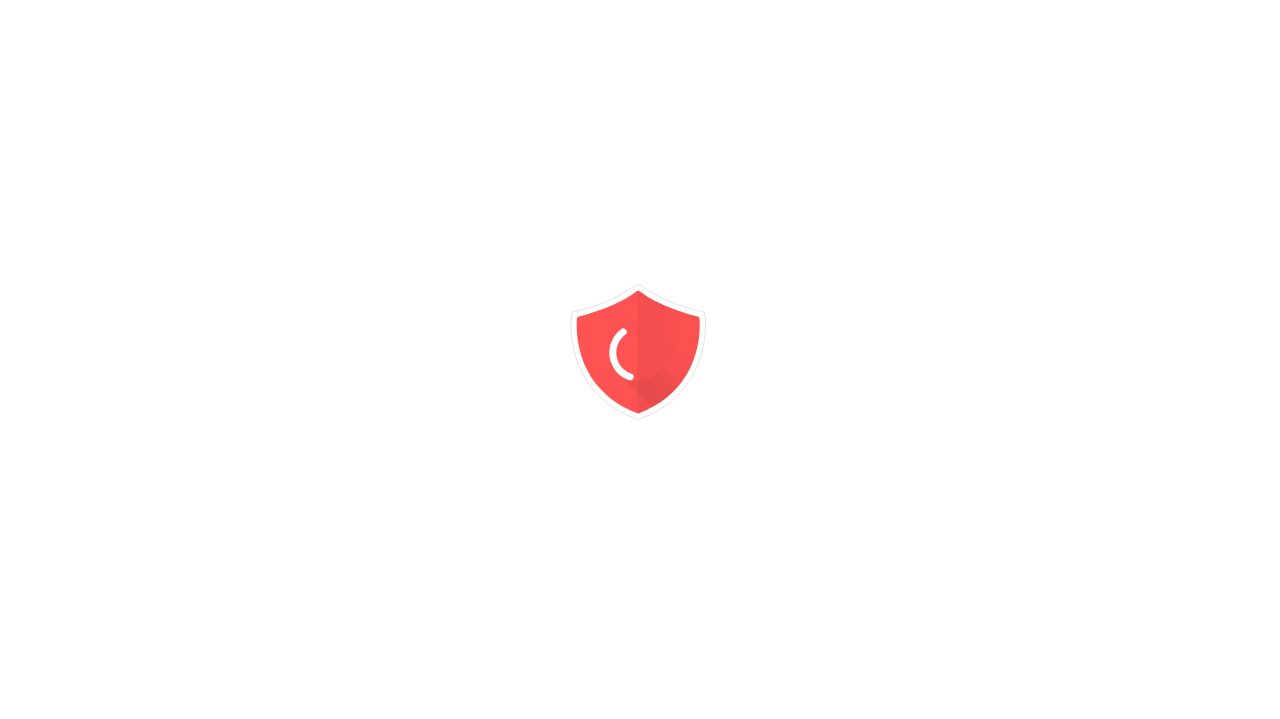 scroll, scrollTop: 0, scrollLeft: 0, axis: both 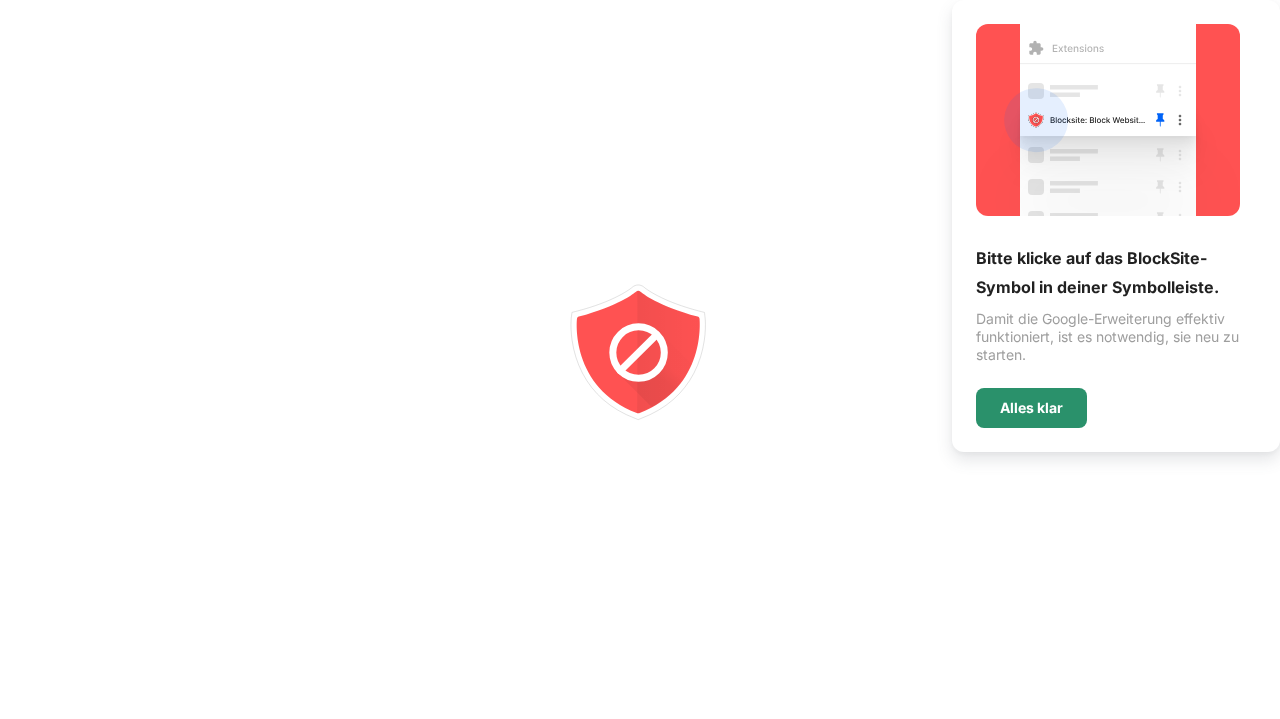 click on "Alles klar" at bounding box center (1031, 408) 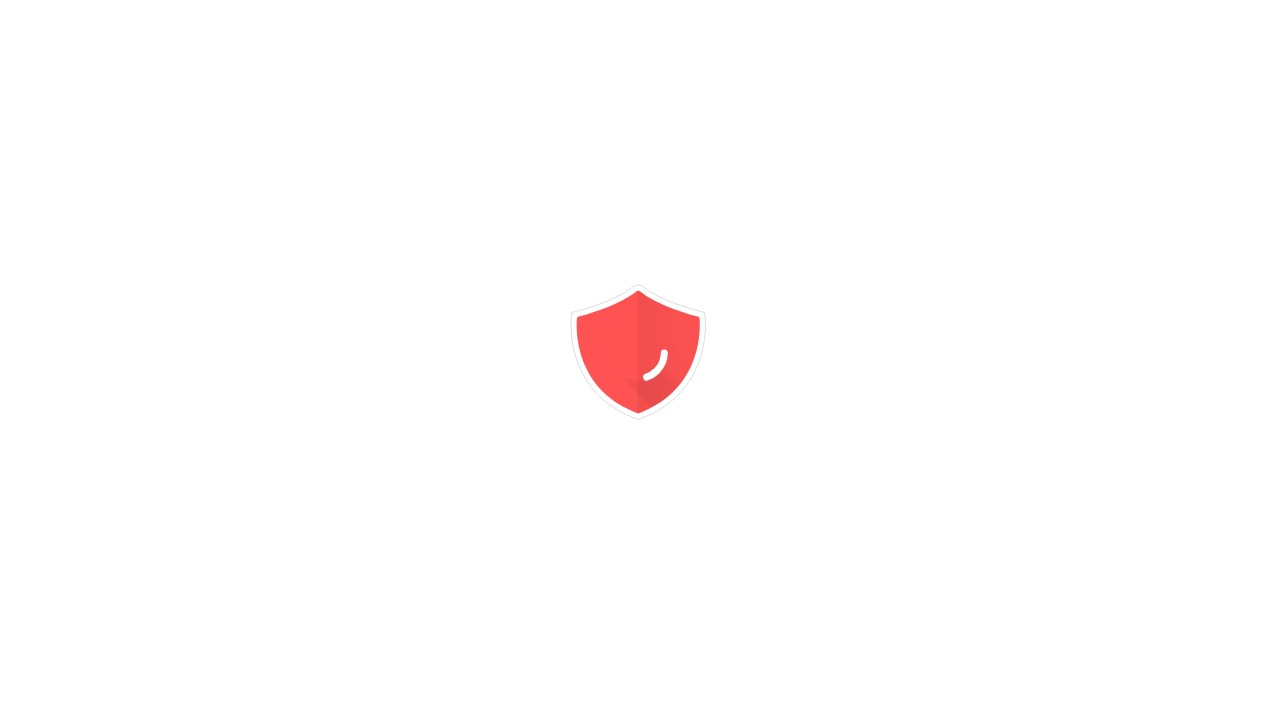 scroll, scrollTop: 0, scrollLeft: 0, axis: both 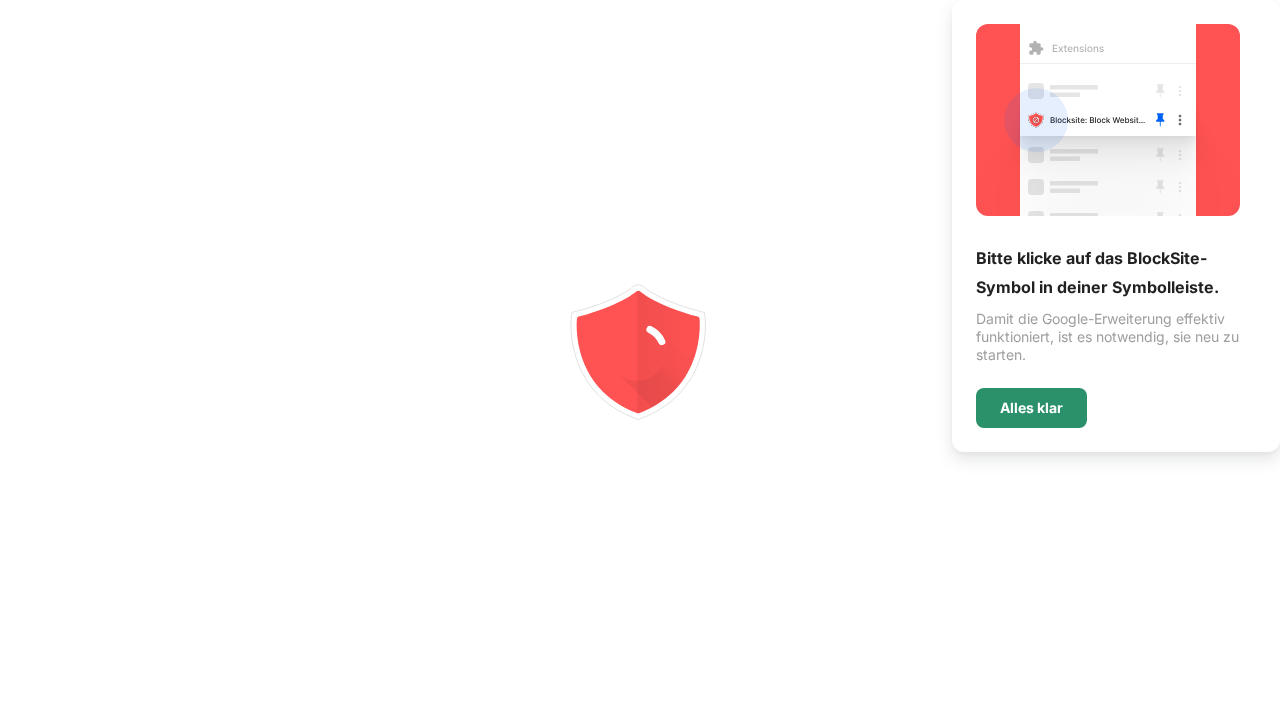 click on "Alles klar" at bounding box center (1031, 408) 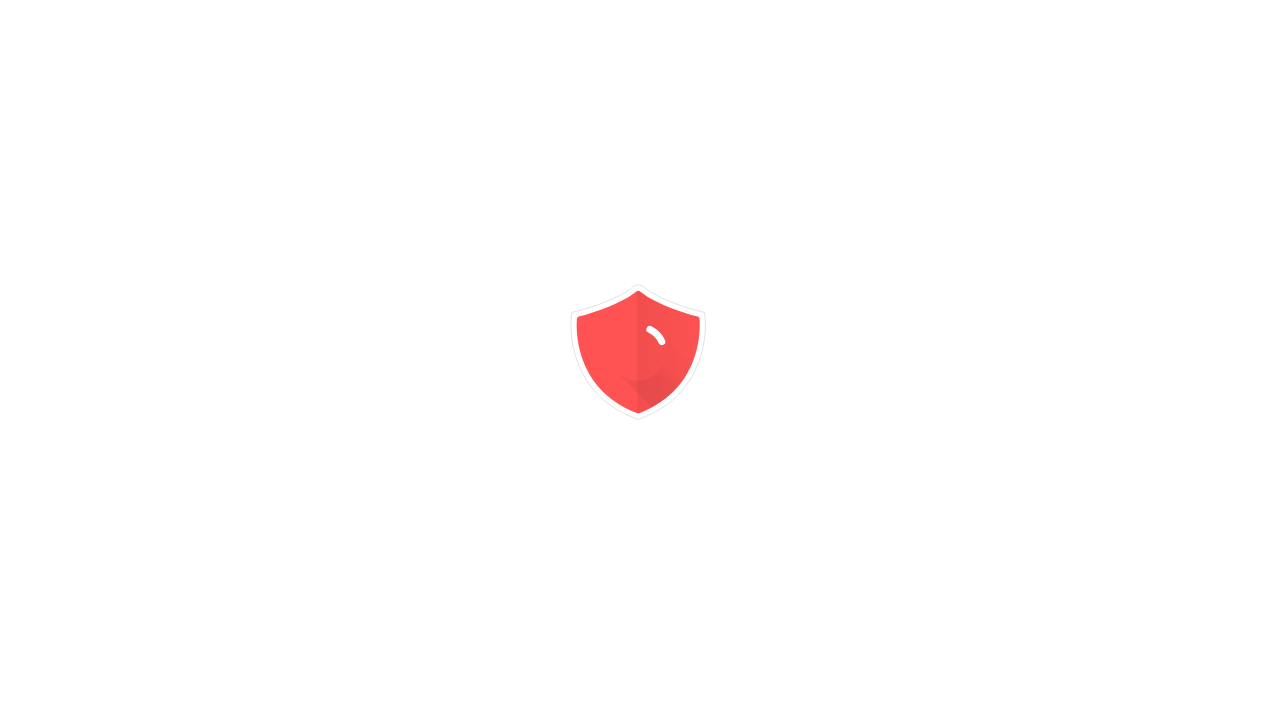 click 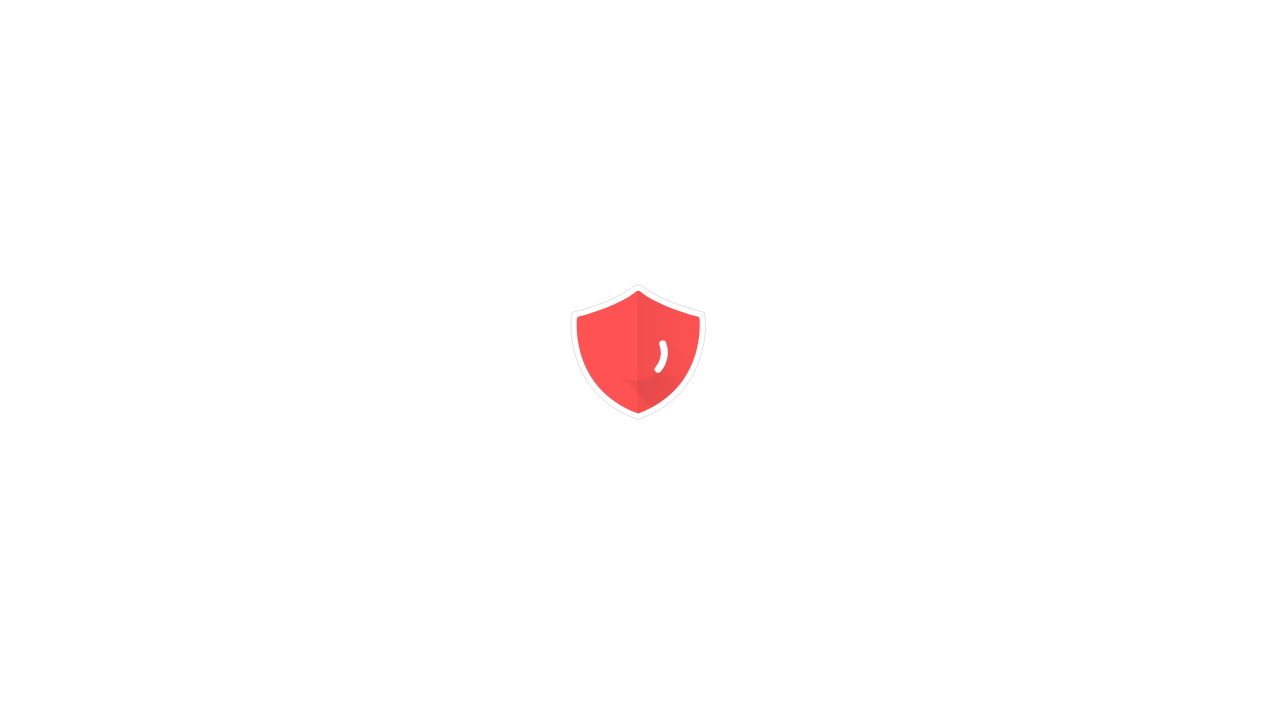 click 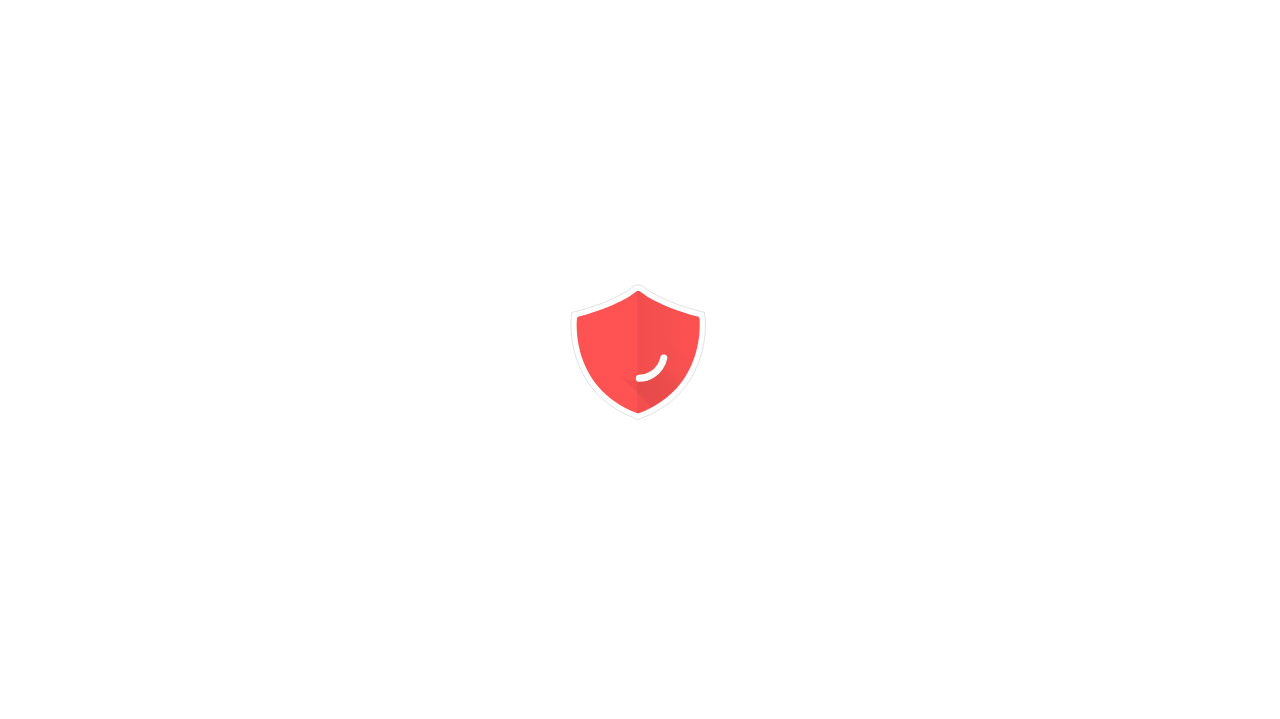 click 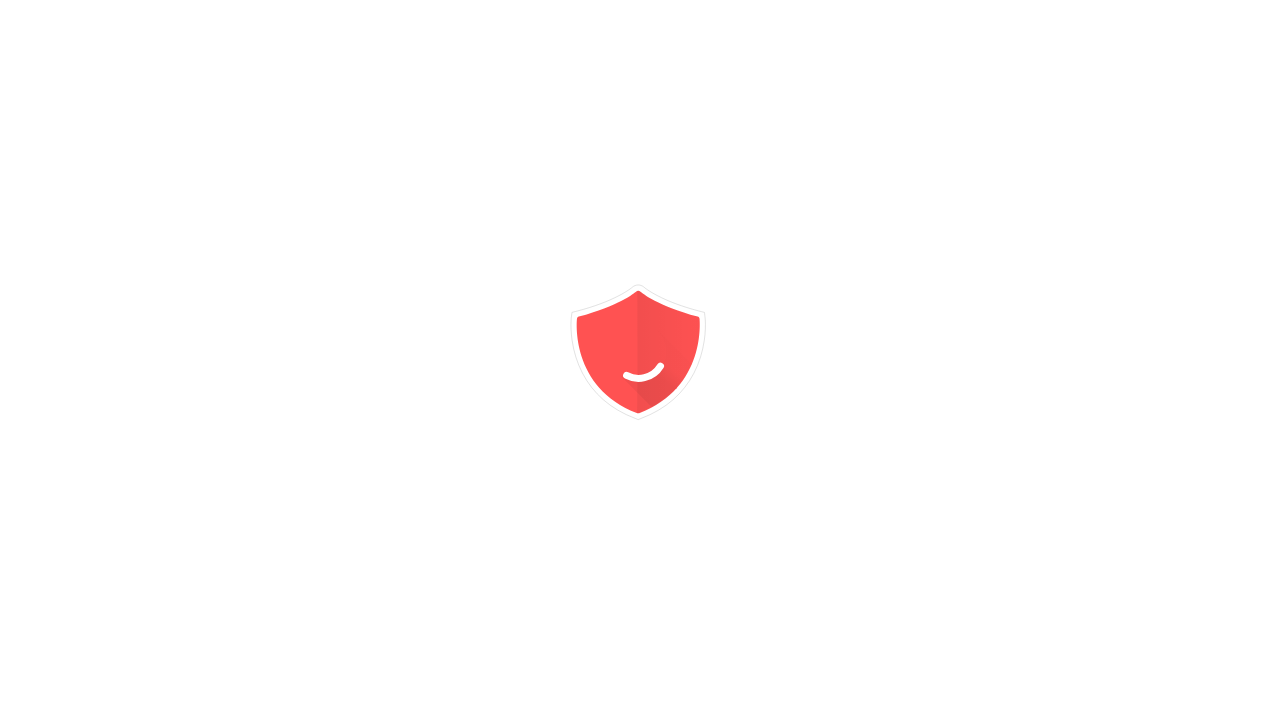 click 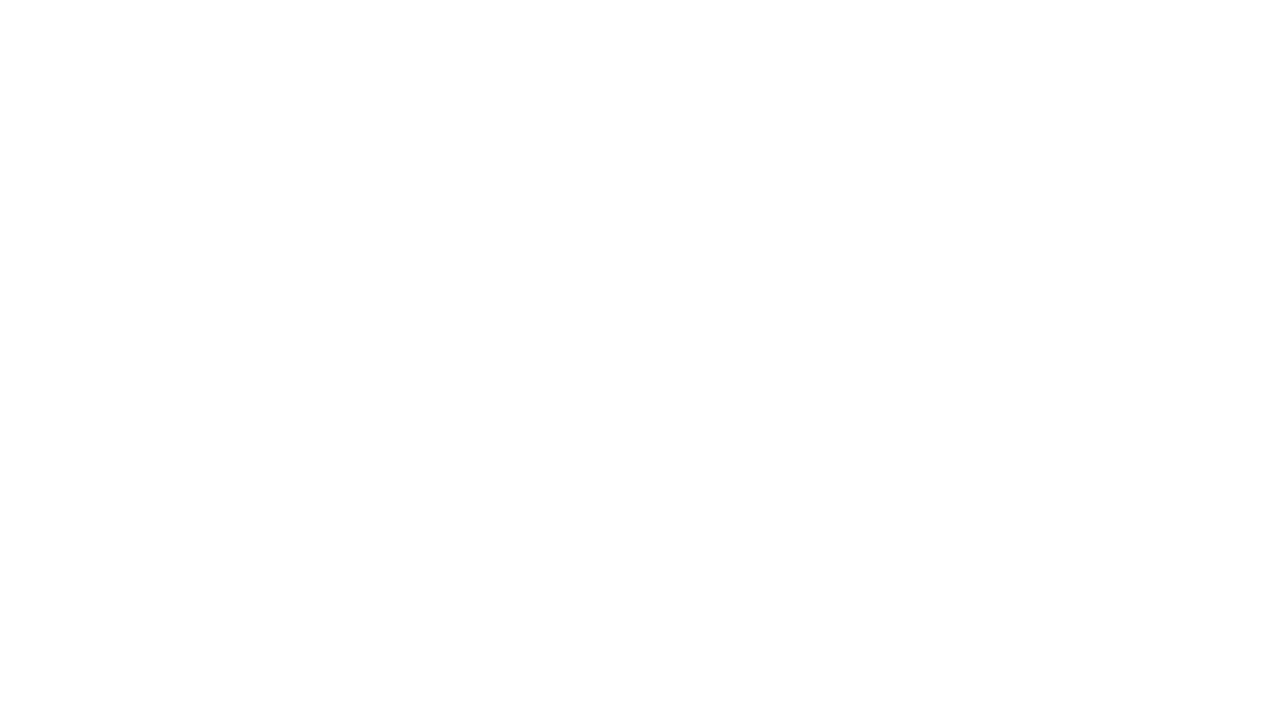 scroll, scrollTop: 0, scrollLeft: 0, axis: both 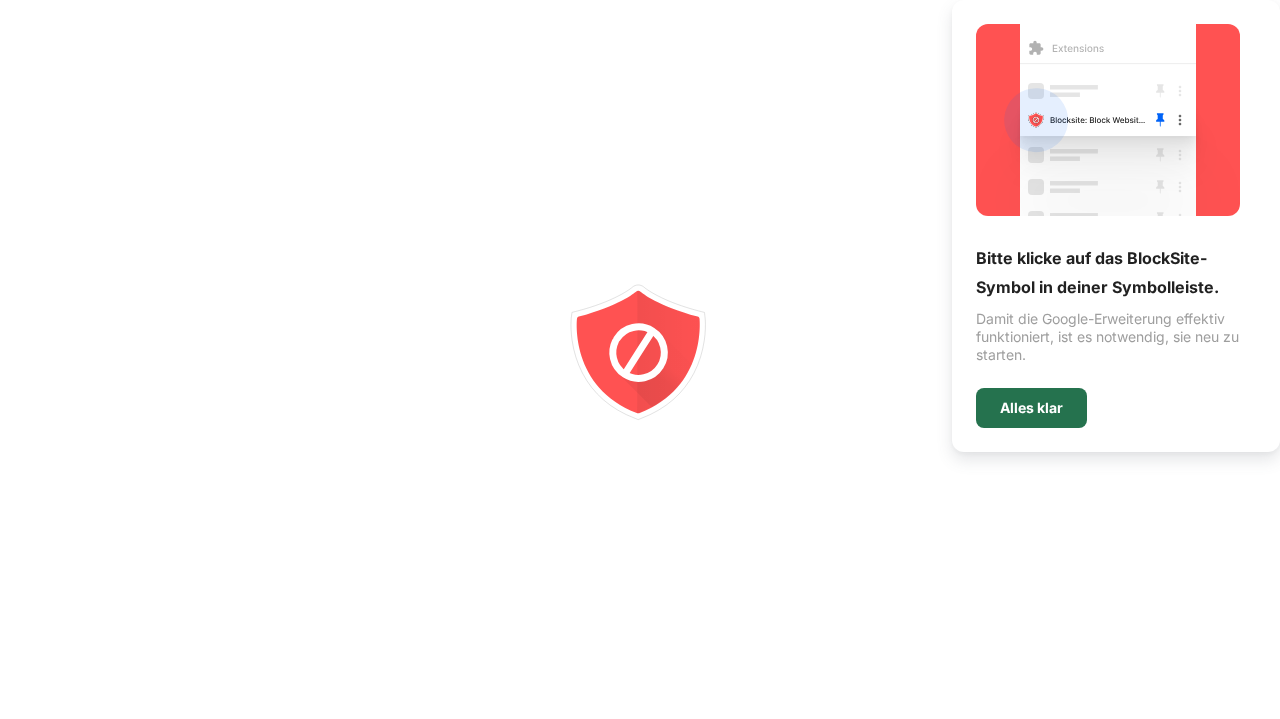 click on "Alles klar" at bounding box center (1031, 408) 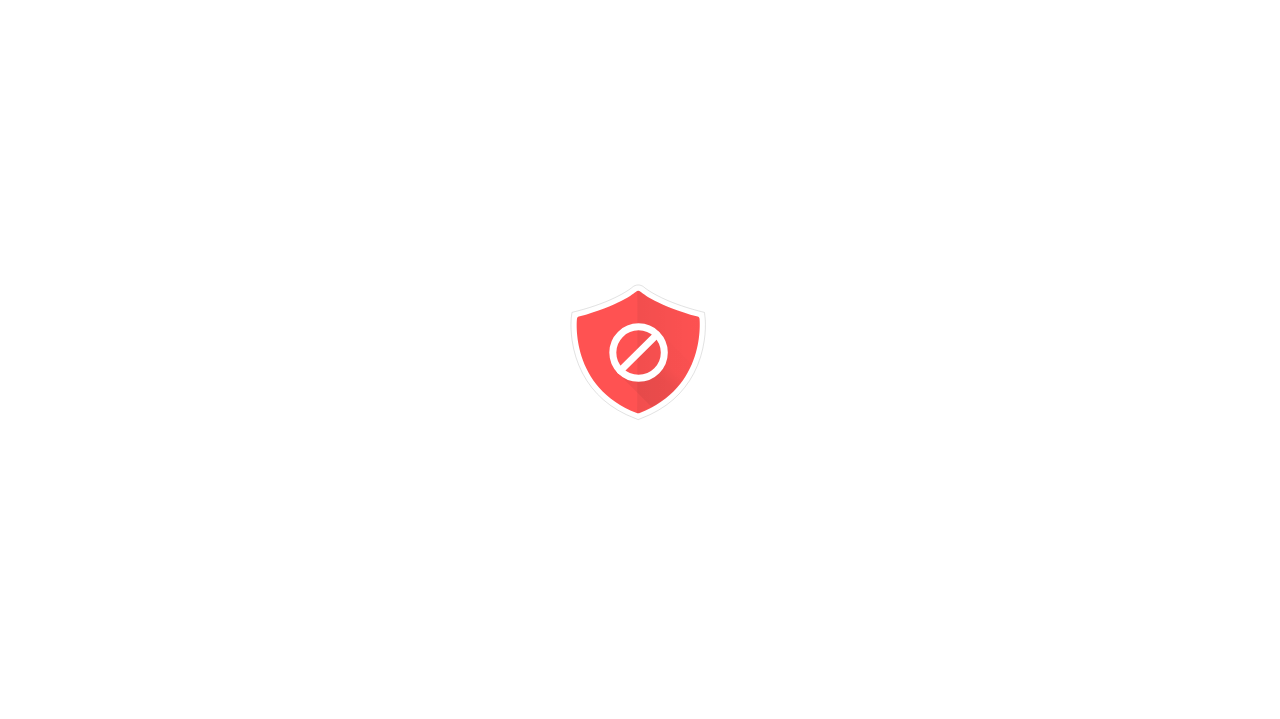 click at bounding box center (640, 359) 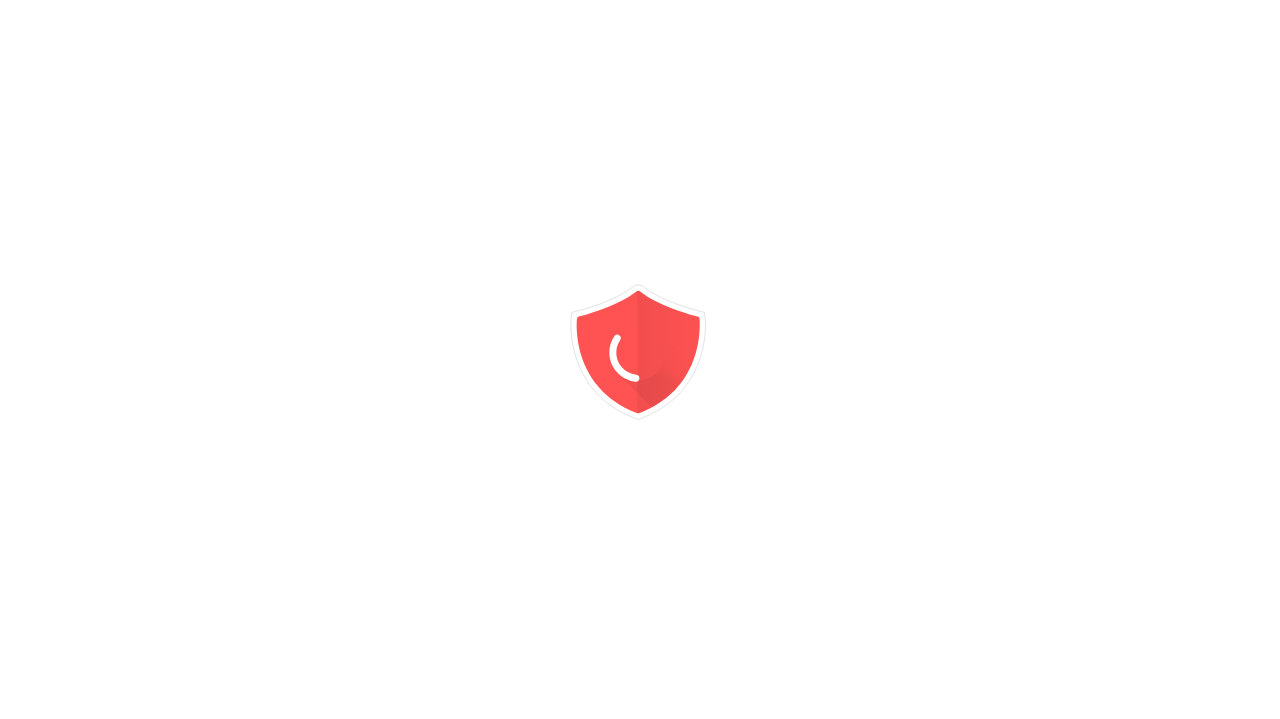 drag, startPoint x: 837, startPoint y: 393, endPoint x: 392, endPoint y: -87, distance: 654.5418 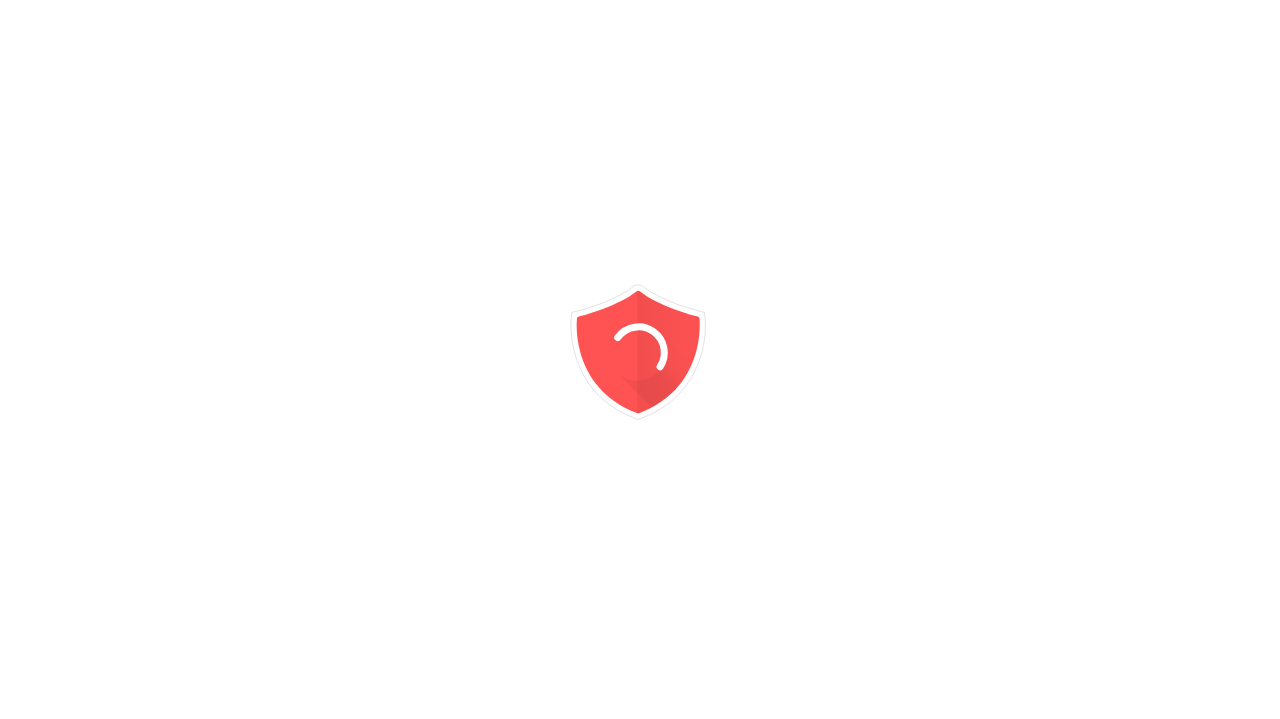 drag, startPoint x: 566, startPoint y: 84, endPoint x: 675, endPoint y: -87, distance: 202.7856 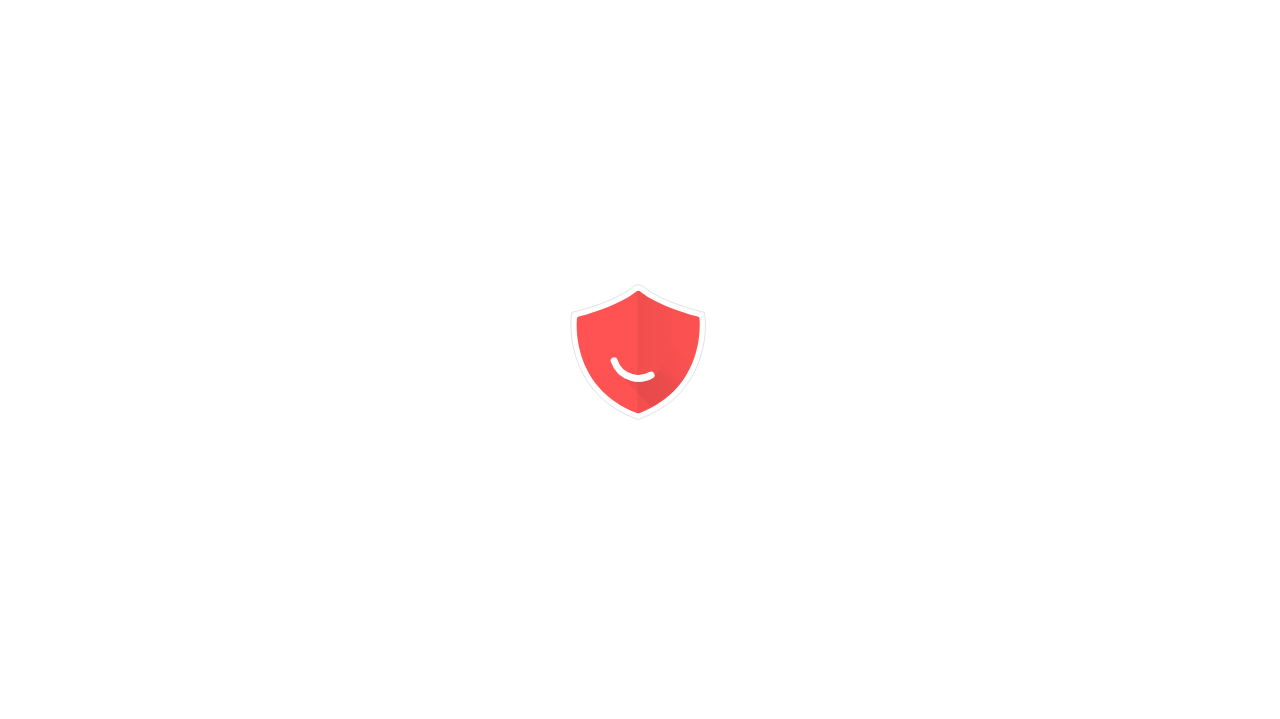 scroll, scrollTop: 0, scrollLeft: 0, axis: both 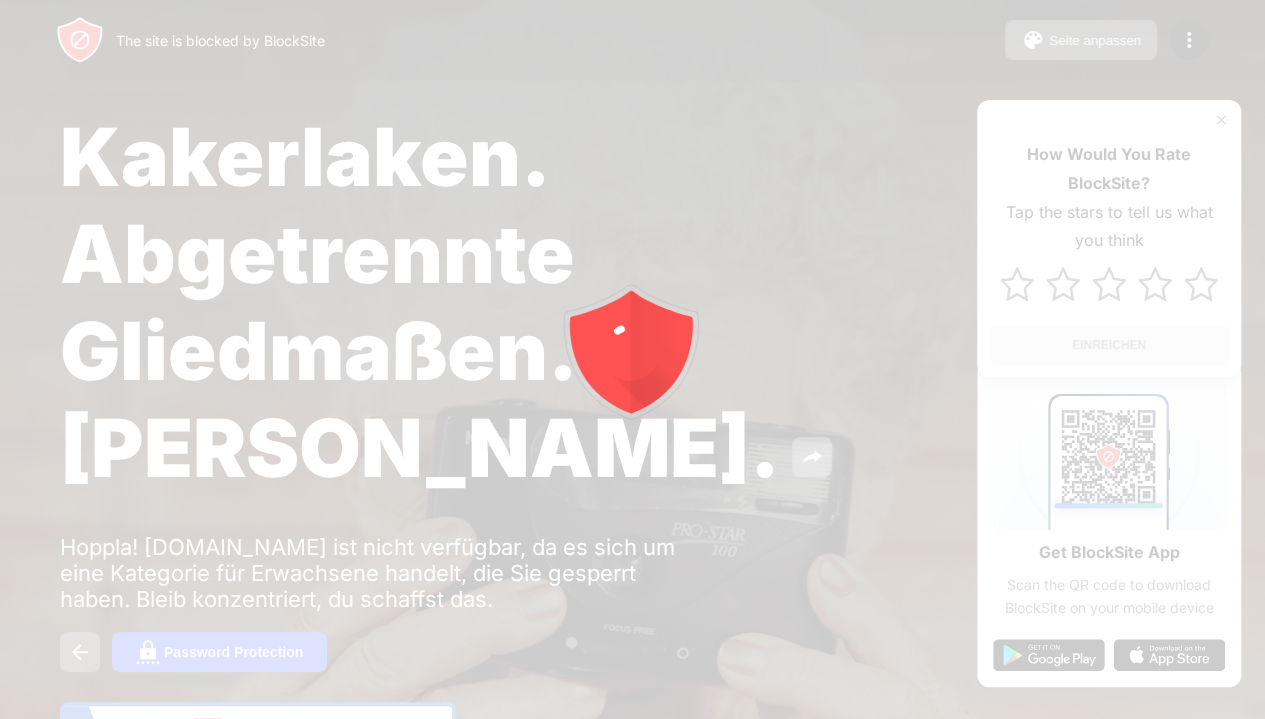 click 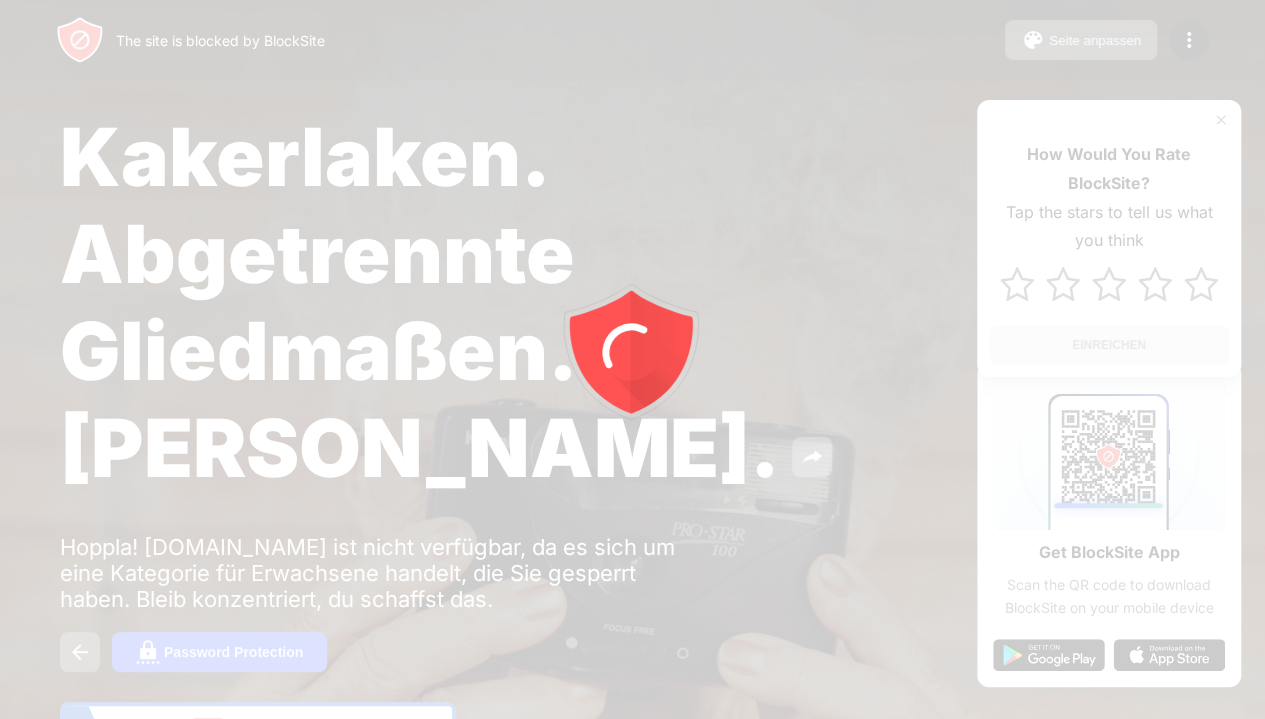 click 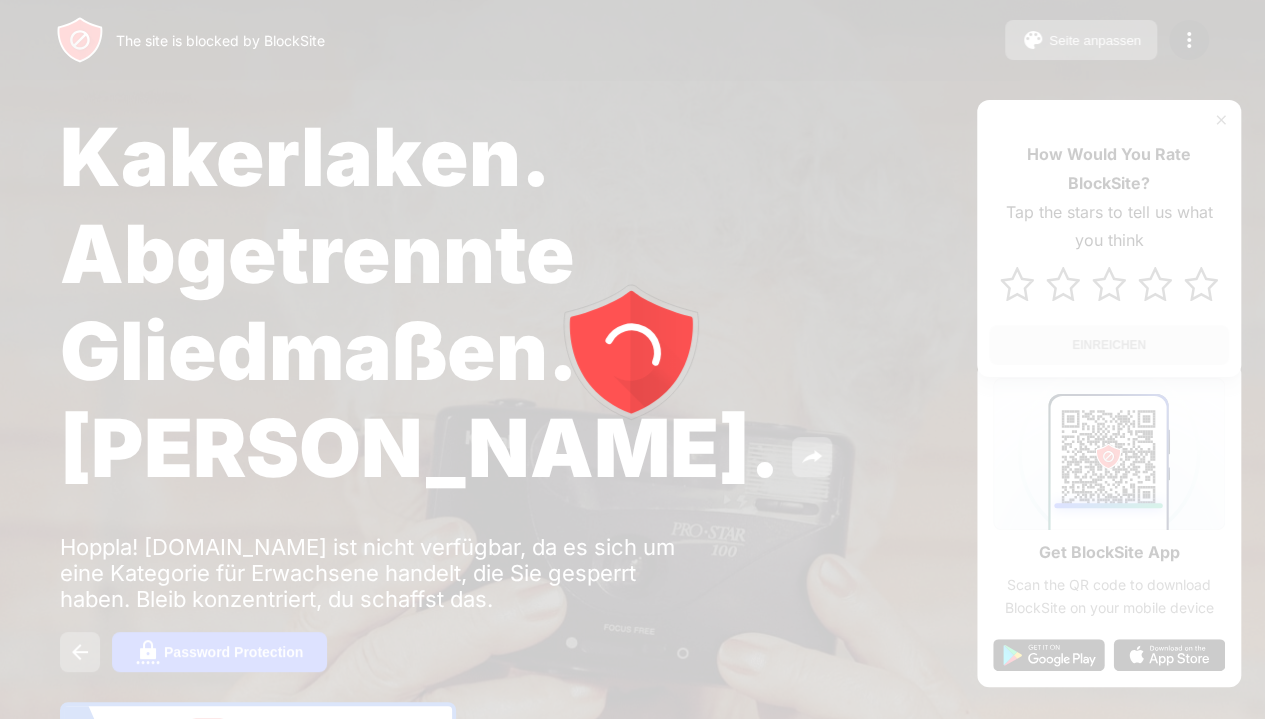 click 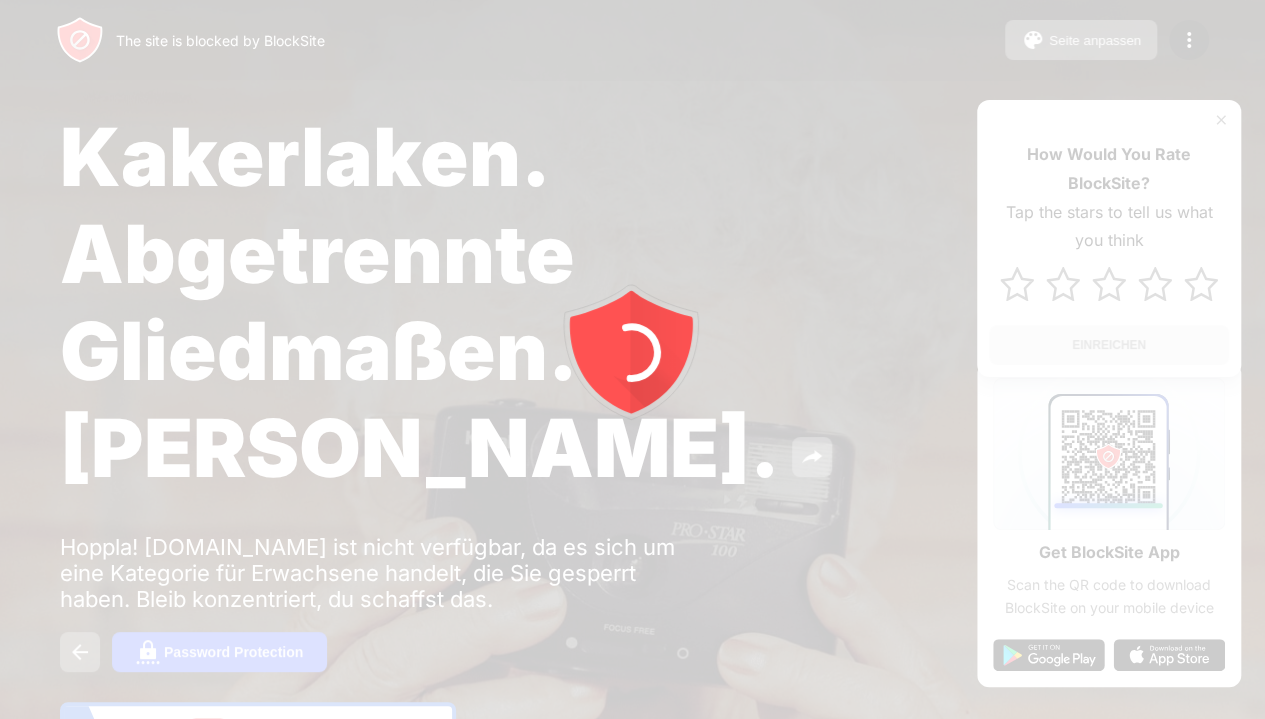 click 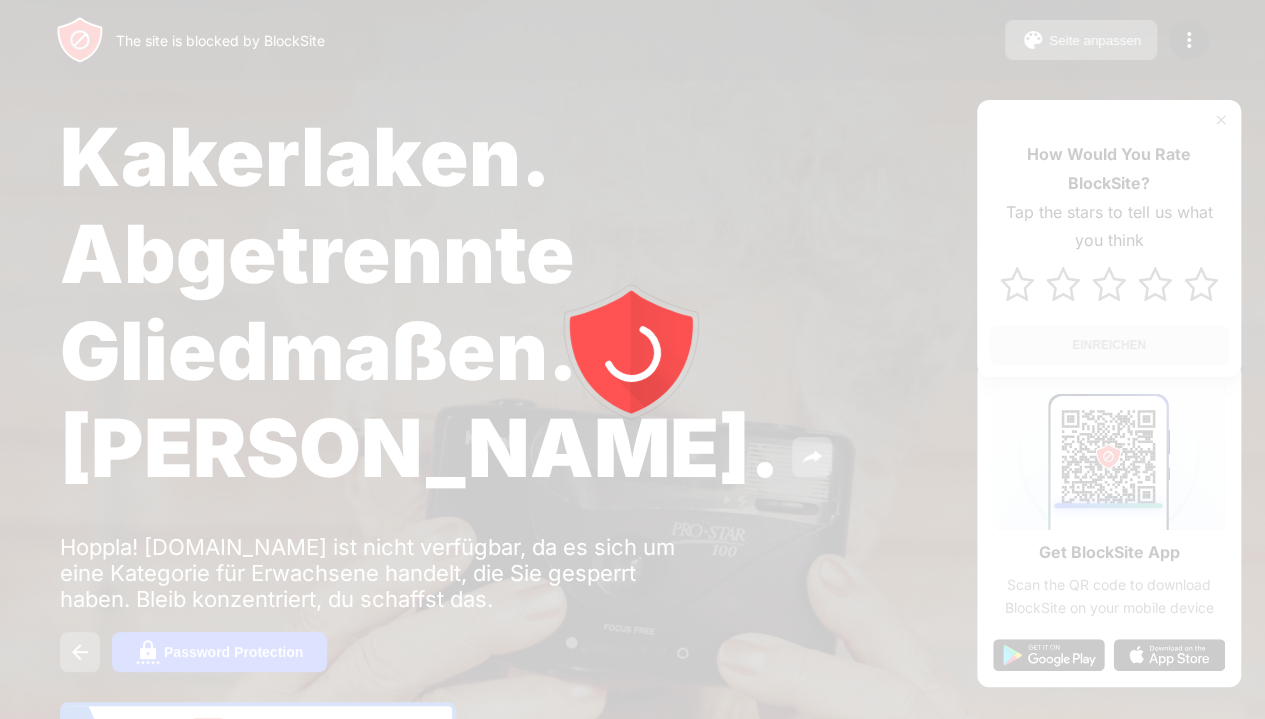 click 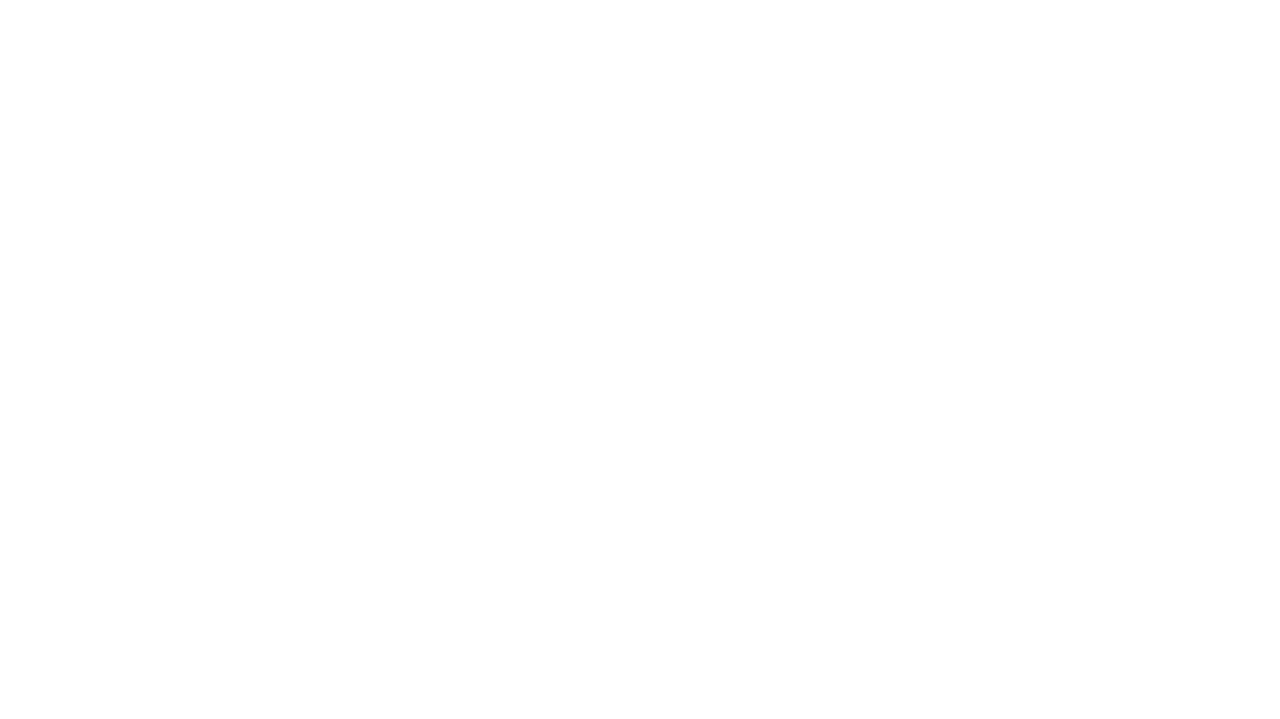 scroll, scrollTop: 0, scrollLeft: 0, axis: both 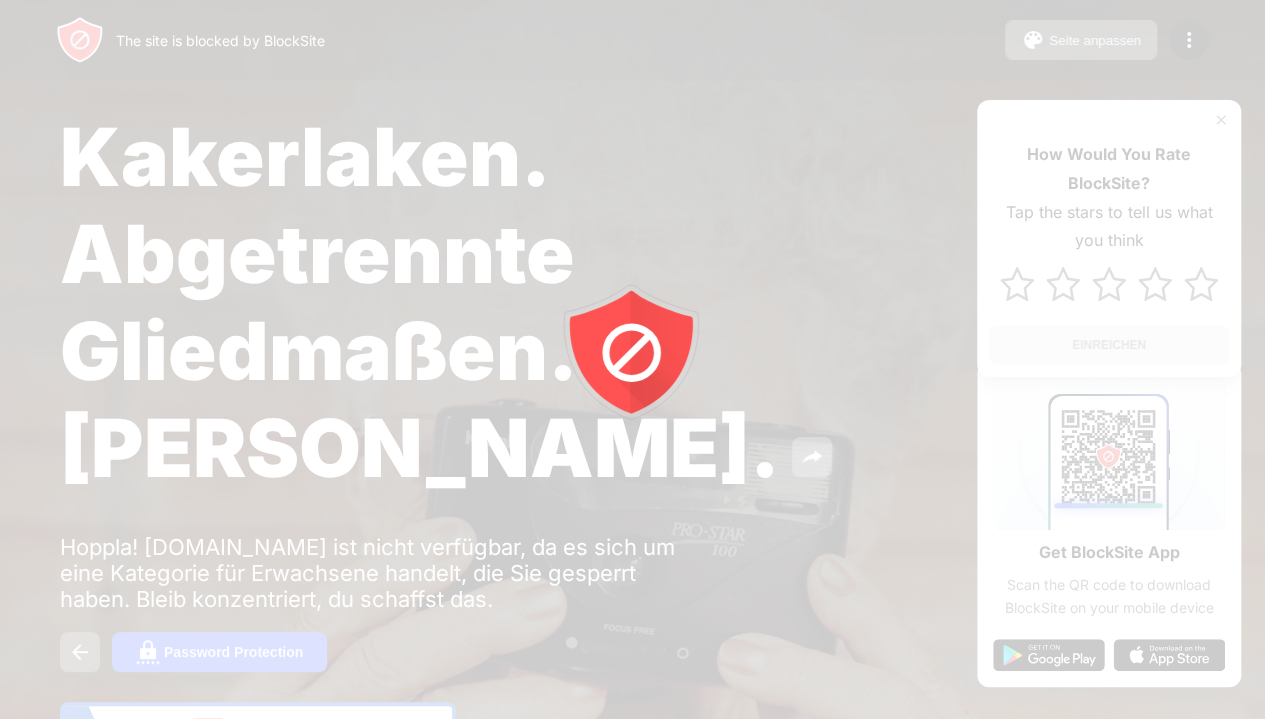 click 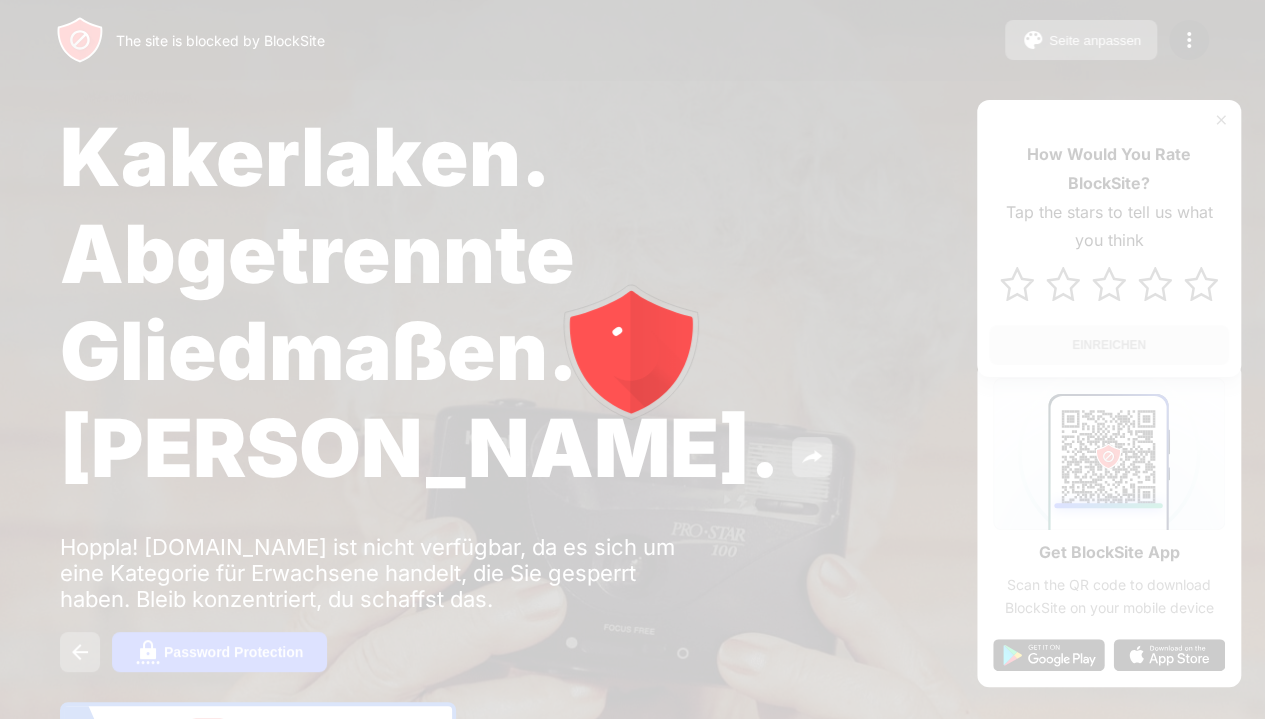 click 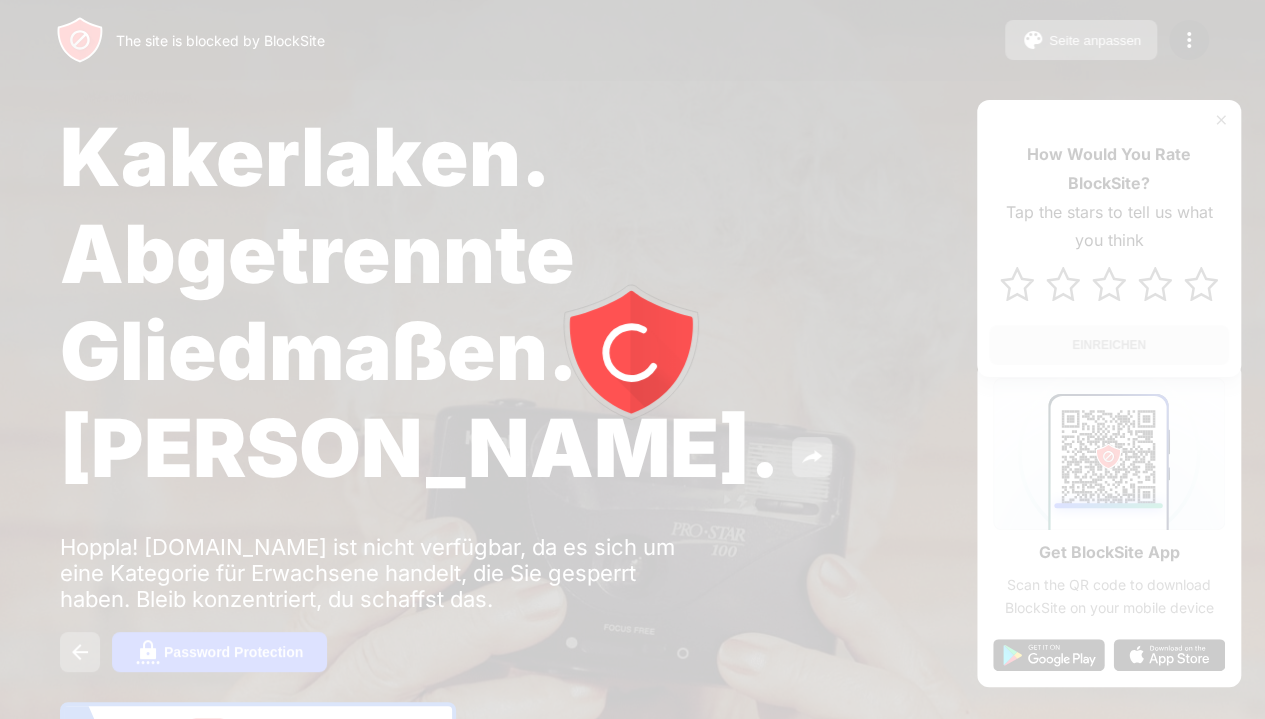 click 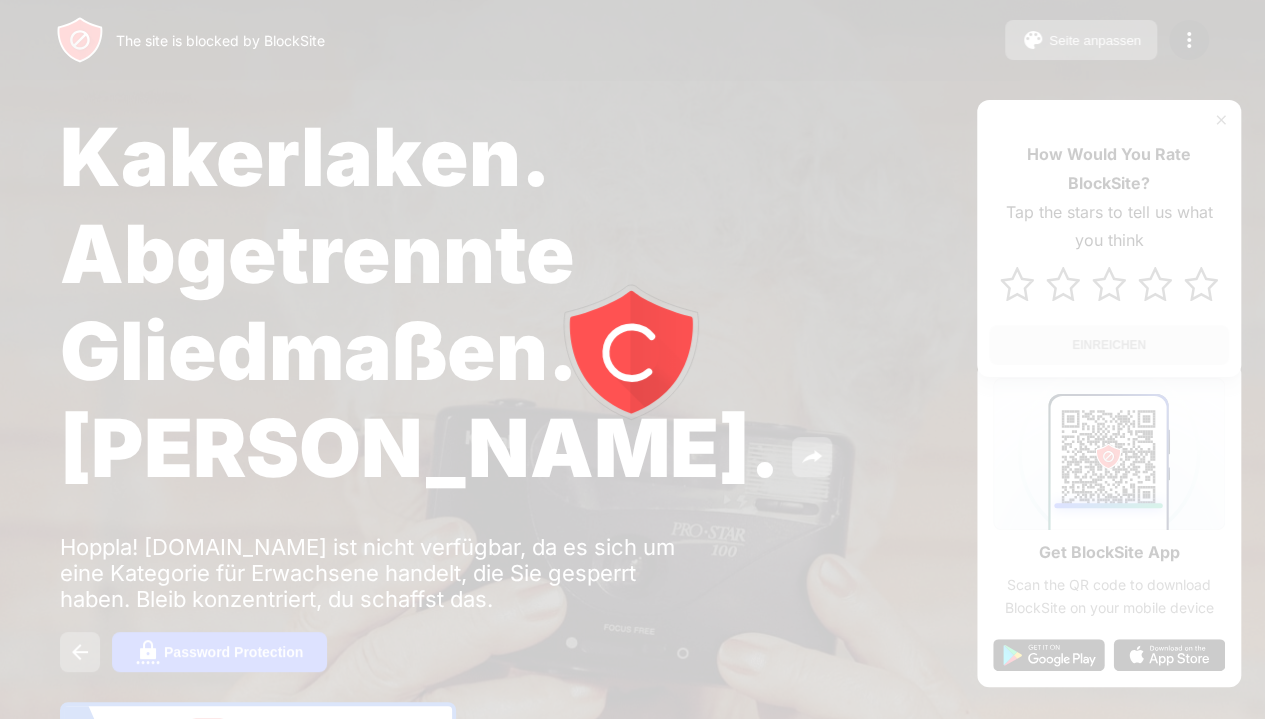 click 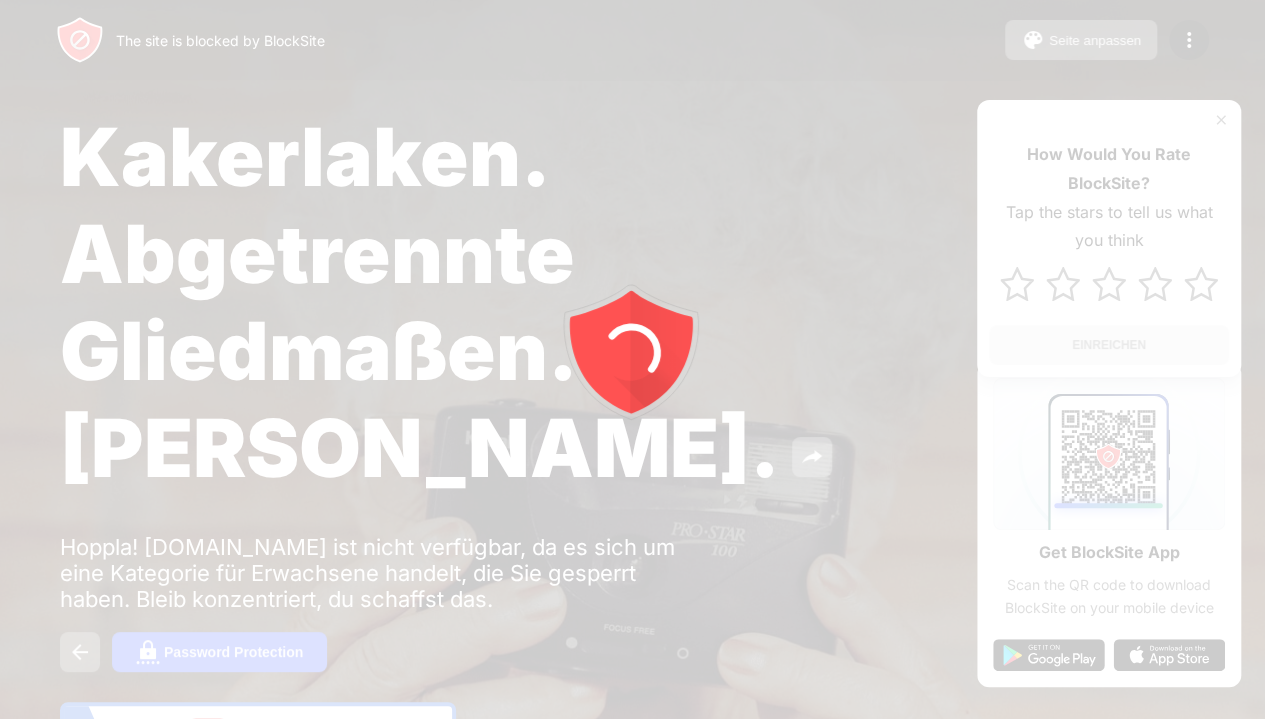 drag, startPoint x: 619, startPoint y: 366, endPoint x: 674, endPoint y: -23, distance: 392.86893 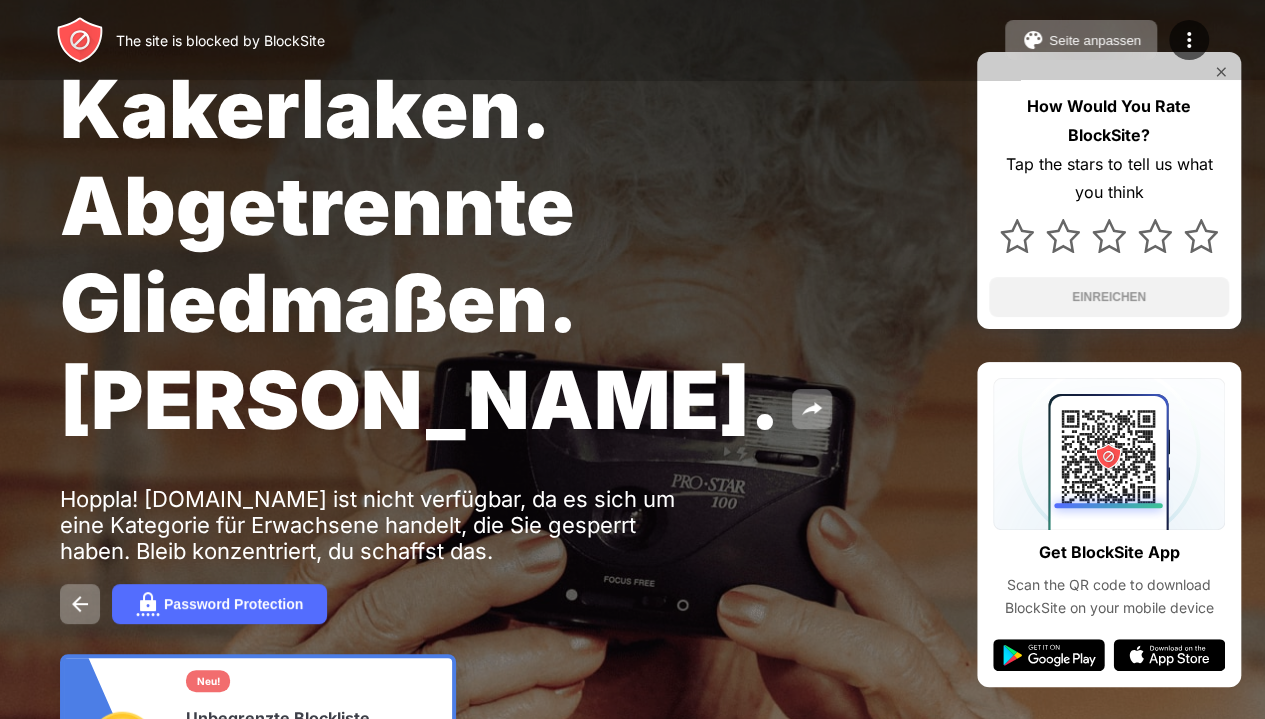 scroll, scrollTop: 0, scrollLeft: 0, axis: both 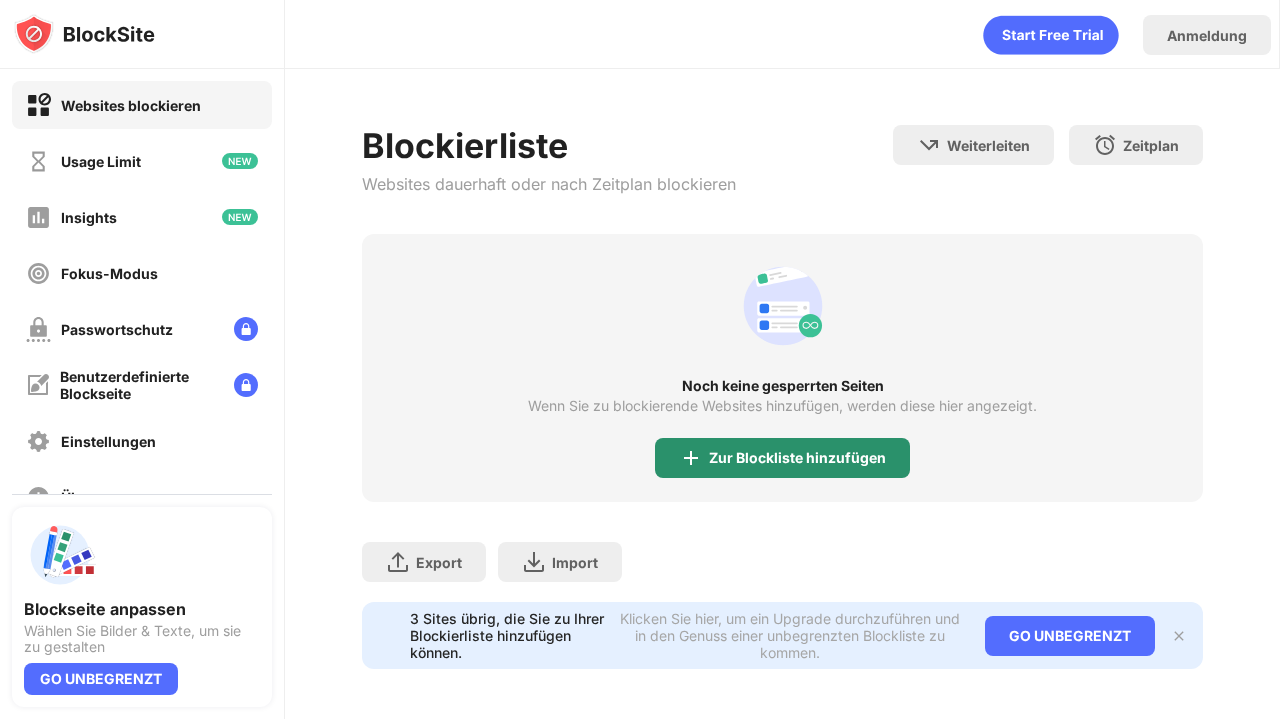 click on "Zur Blockliste hinzufügen" at bounding box center [782, 458] 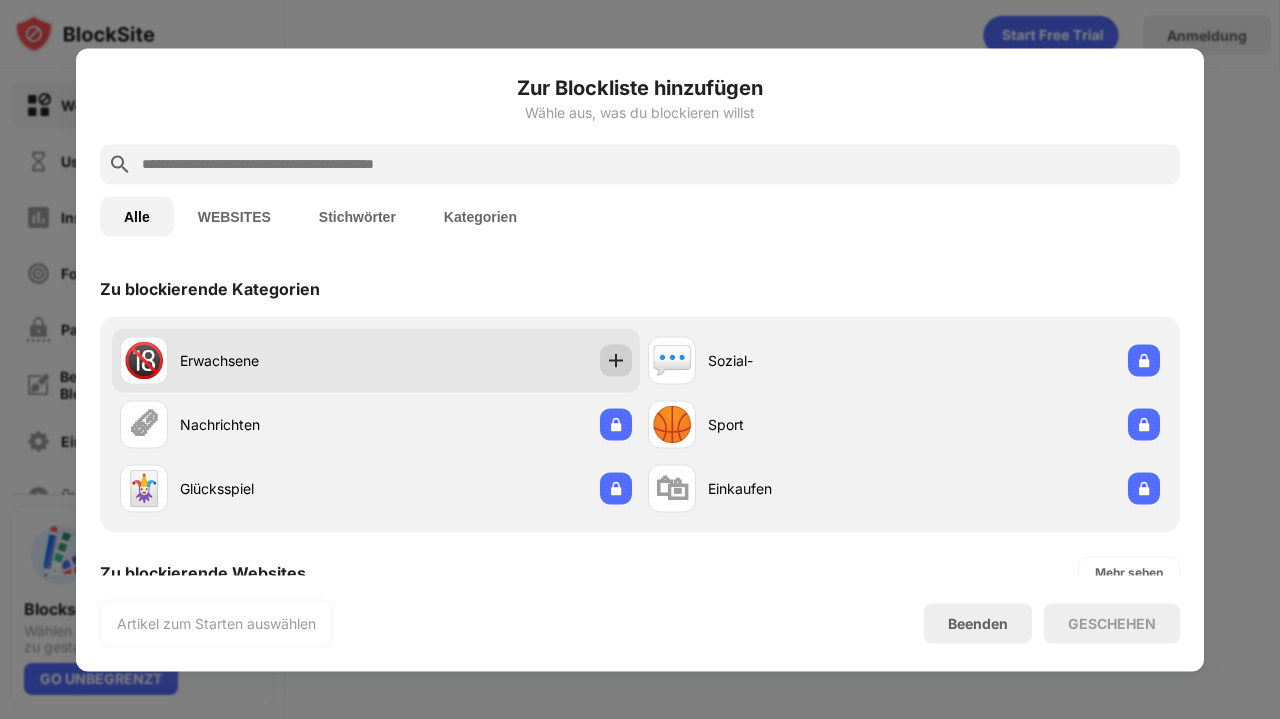 click at bounding box center (616, 360) 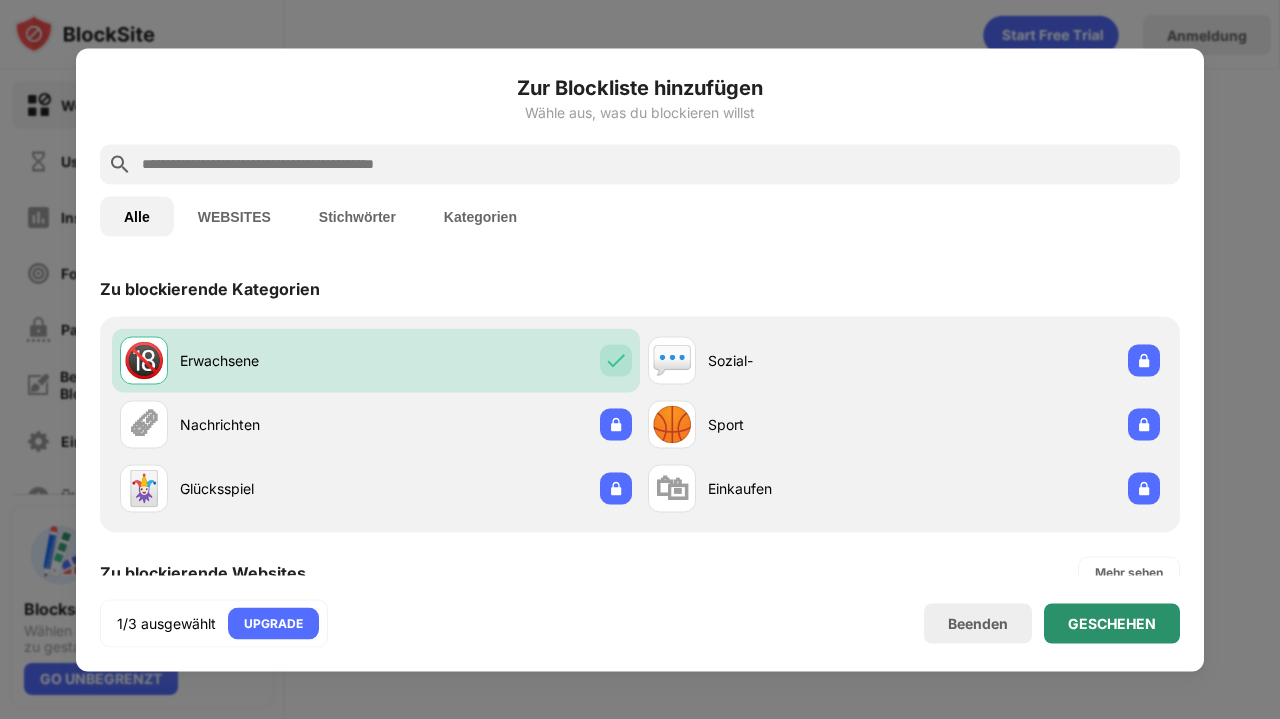 click on "GESCHEHEN" at bounding box center (1112, 623) 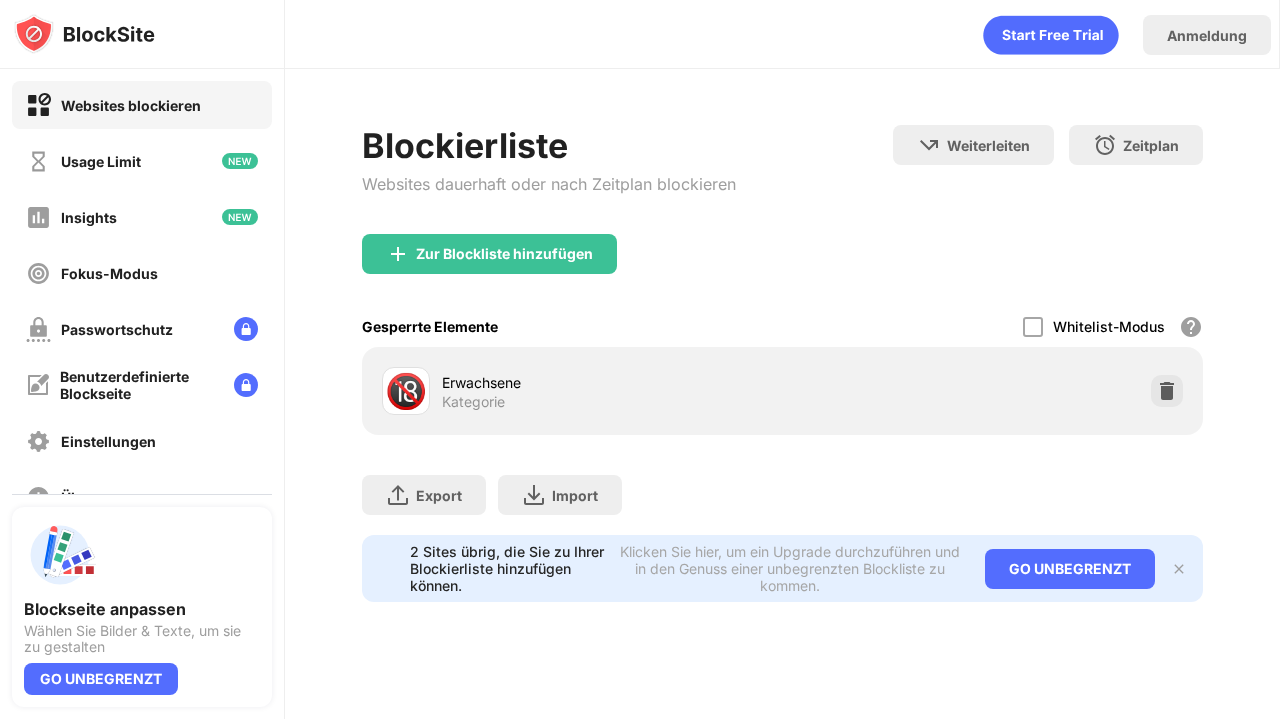 click on "Passwortschutz" at bounding box center [117, 329] 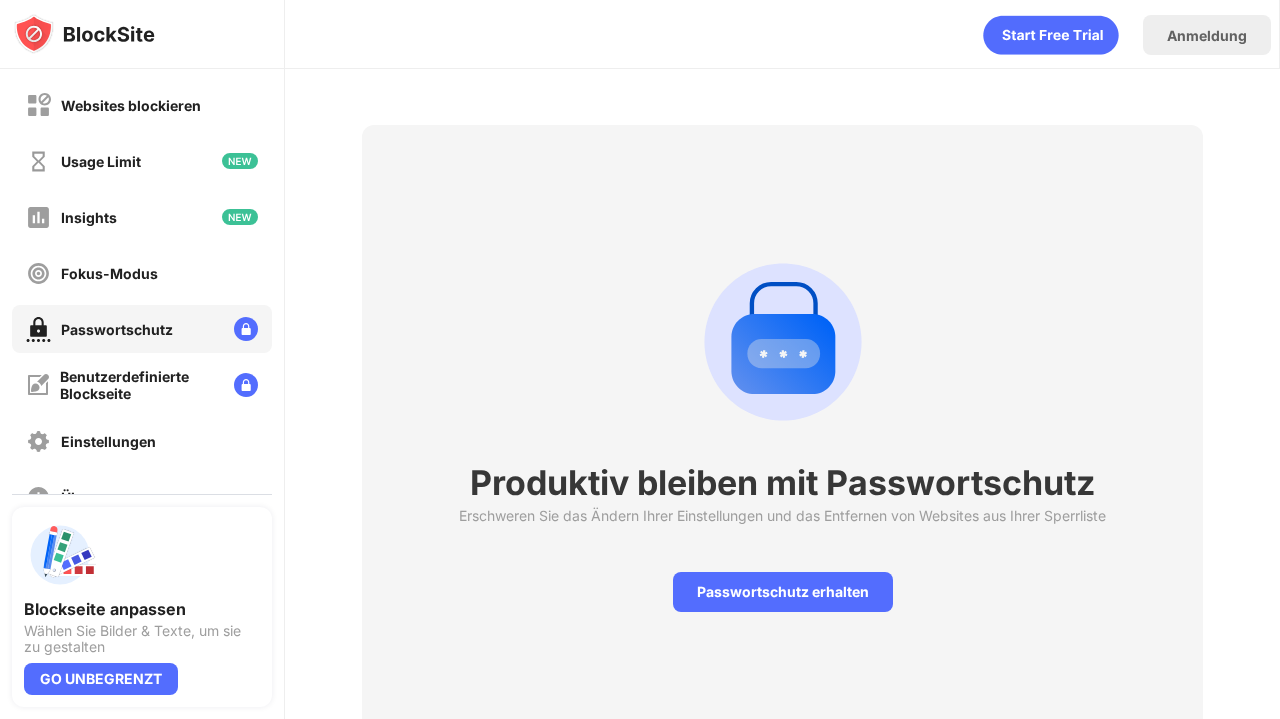 scroll, scrollTop: 84, scrollLeft: 0, axis: vertical 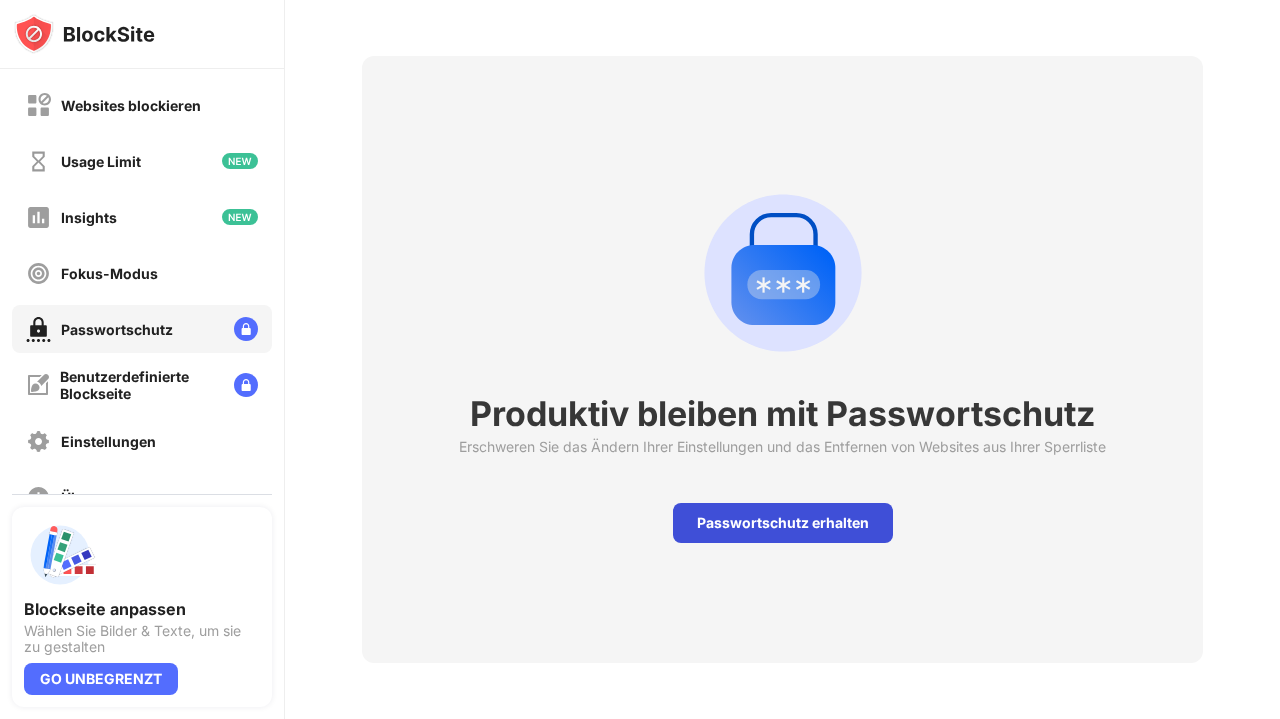 click on "Passwortschutz erhalten" at bounding box center (783, 523) 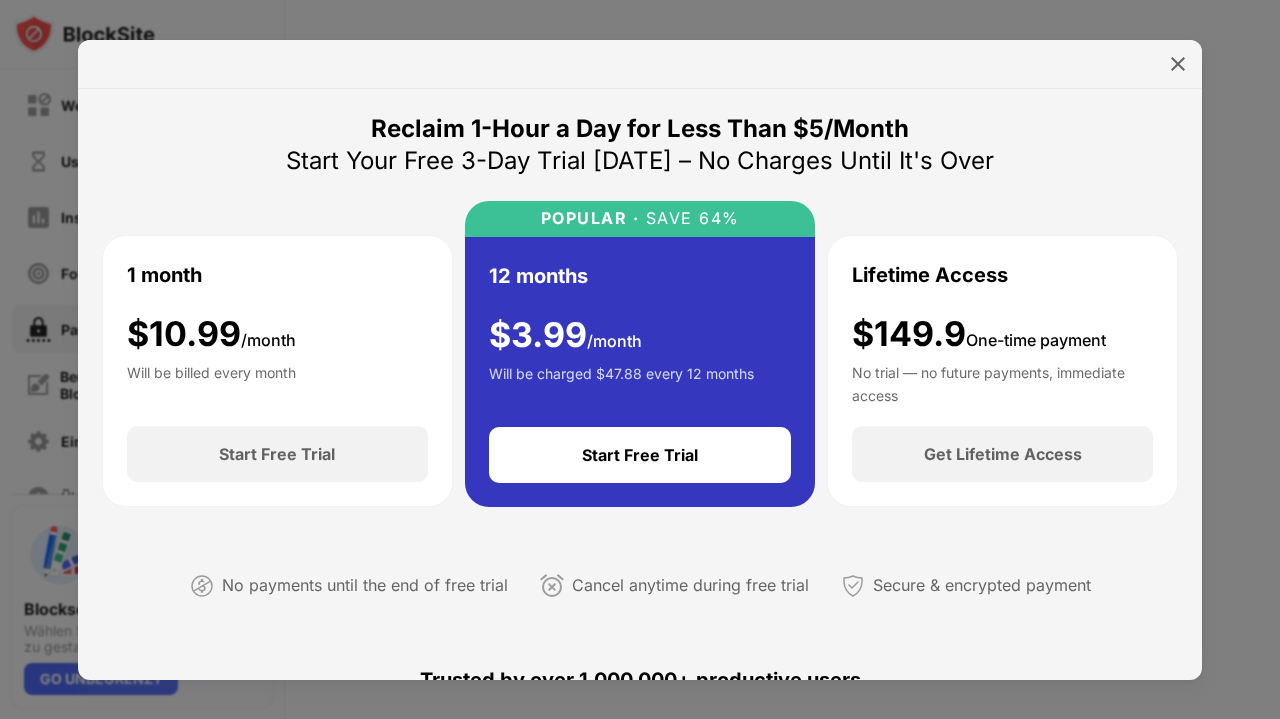 click at bounding box center [1178, 64] 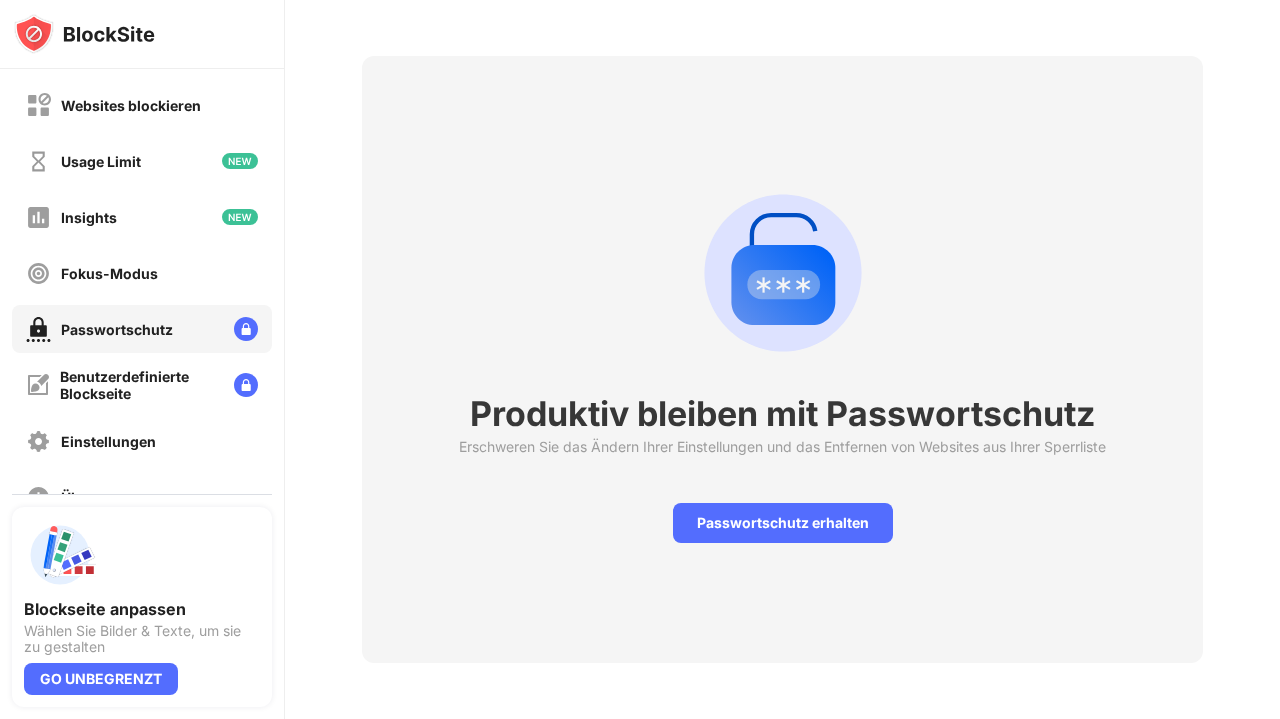 click on "Usage Limit" at bounding box center [142, 161] 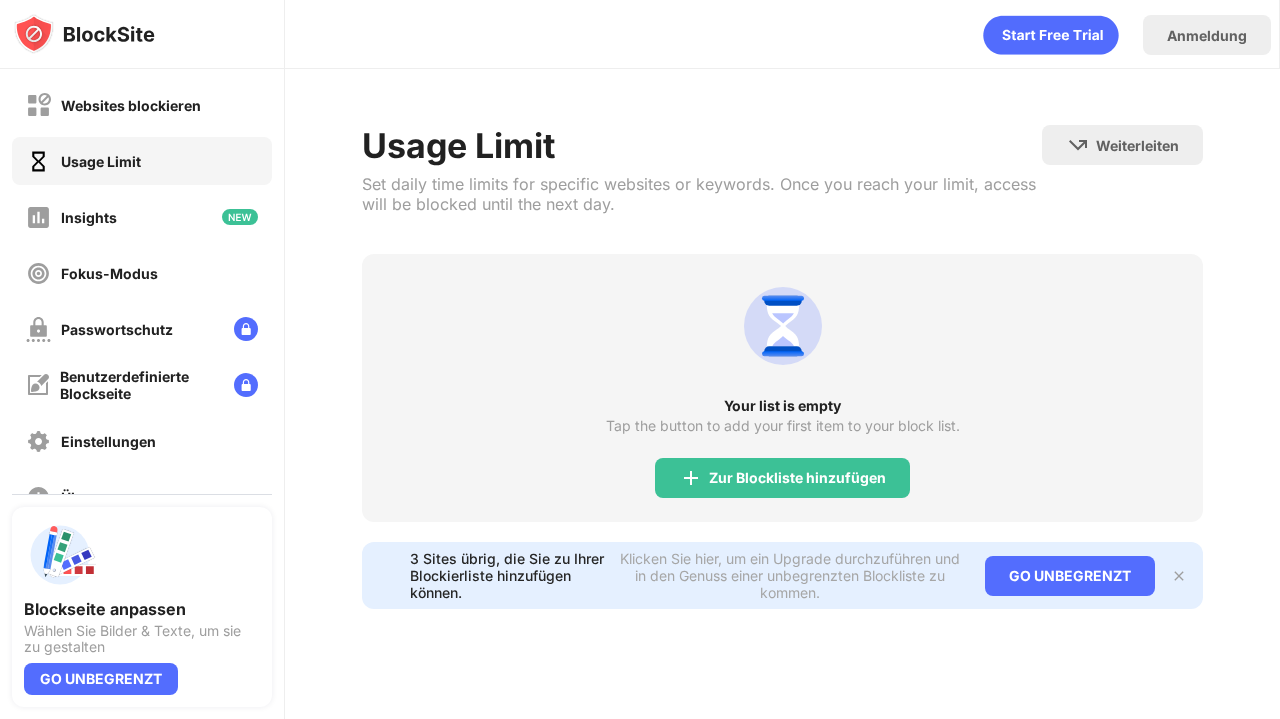 scroll, scrollTop: 0, scrollLeft: 0, axis: both 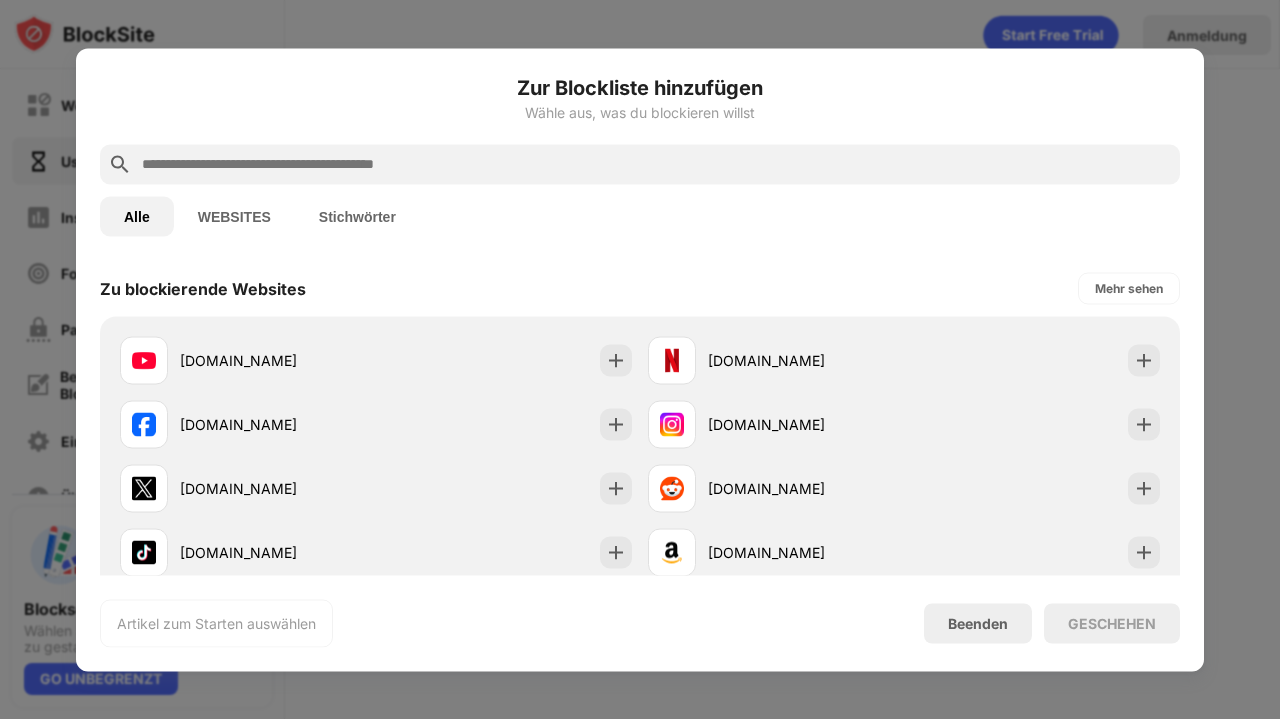 click at bounding box center (640, 359) 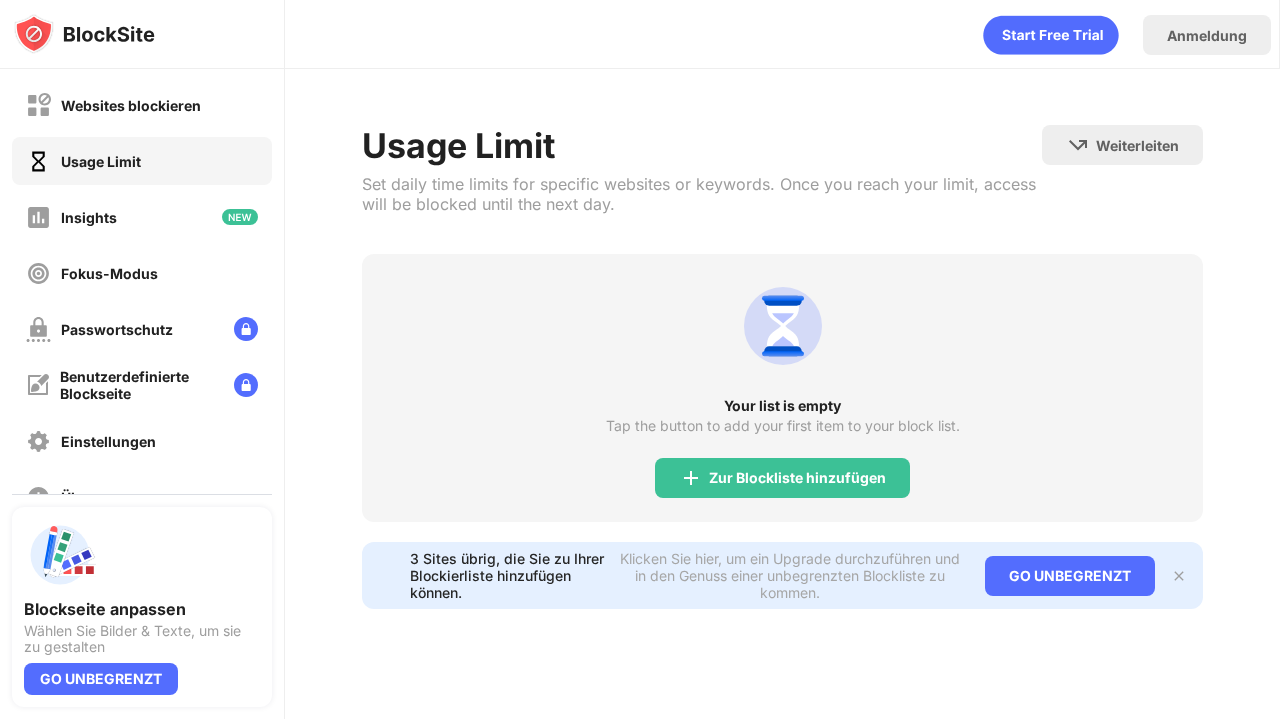 click on "Insights" at bounding box center (71, 217) 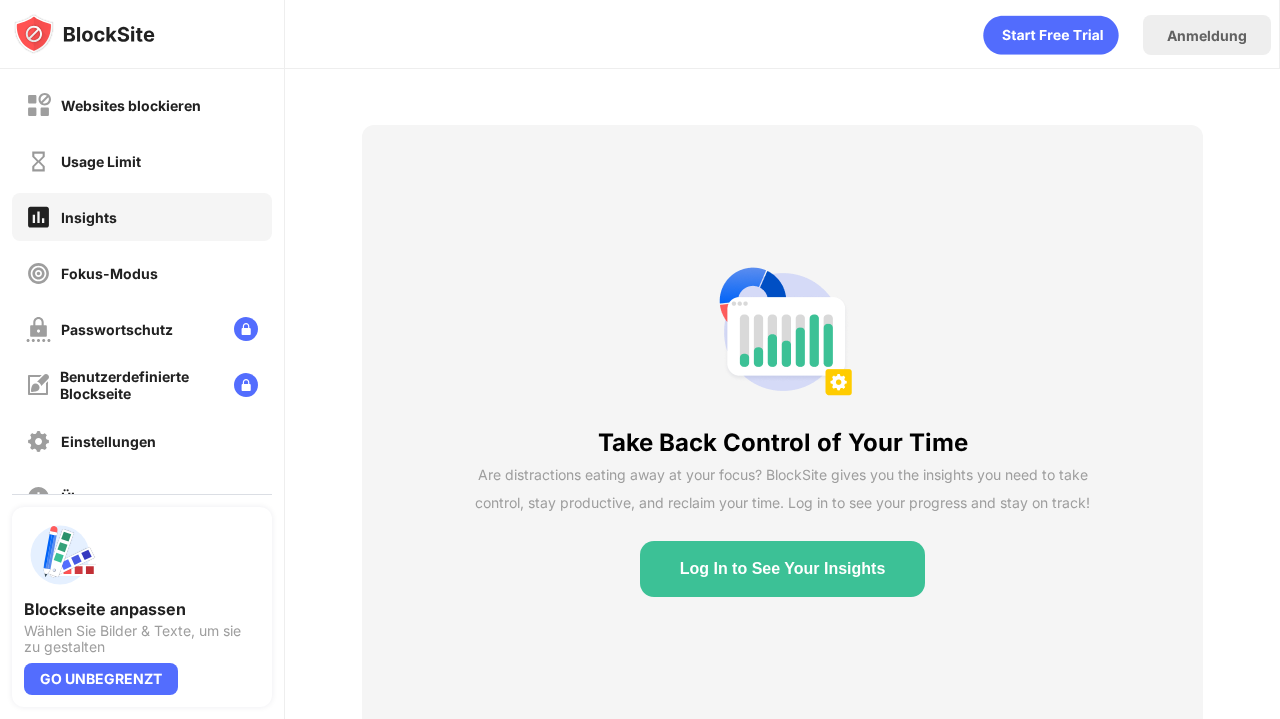 click on "Fokus-Modus" at bounding box center [92, 273] 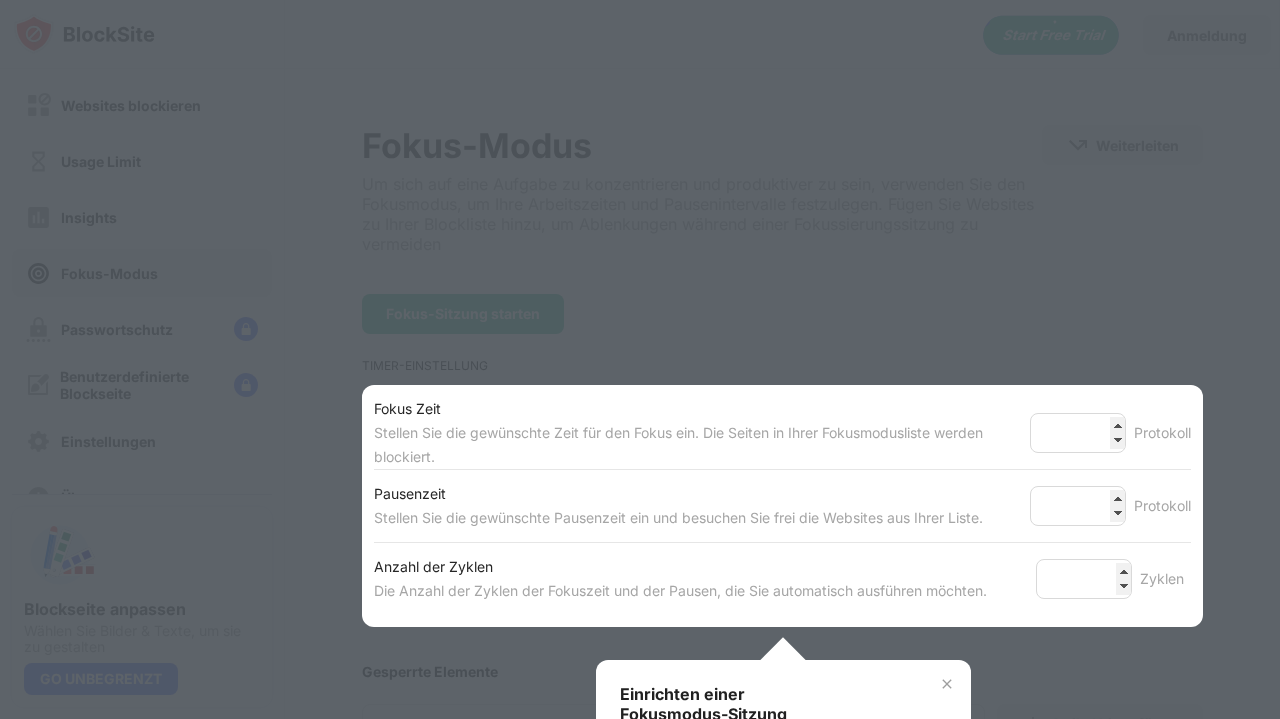 click at bounding box center [640, 359] 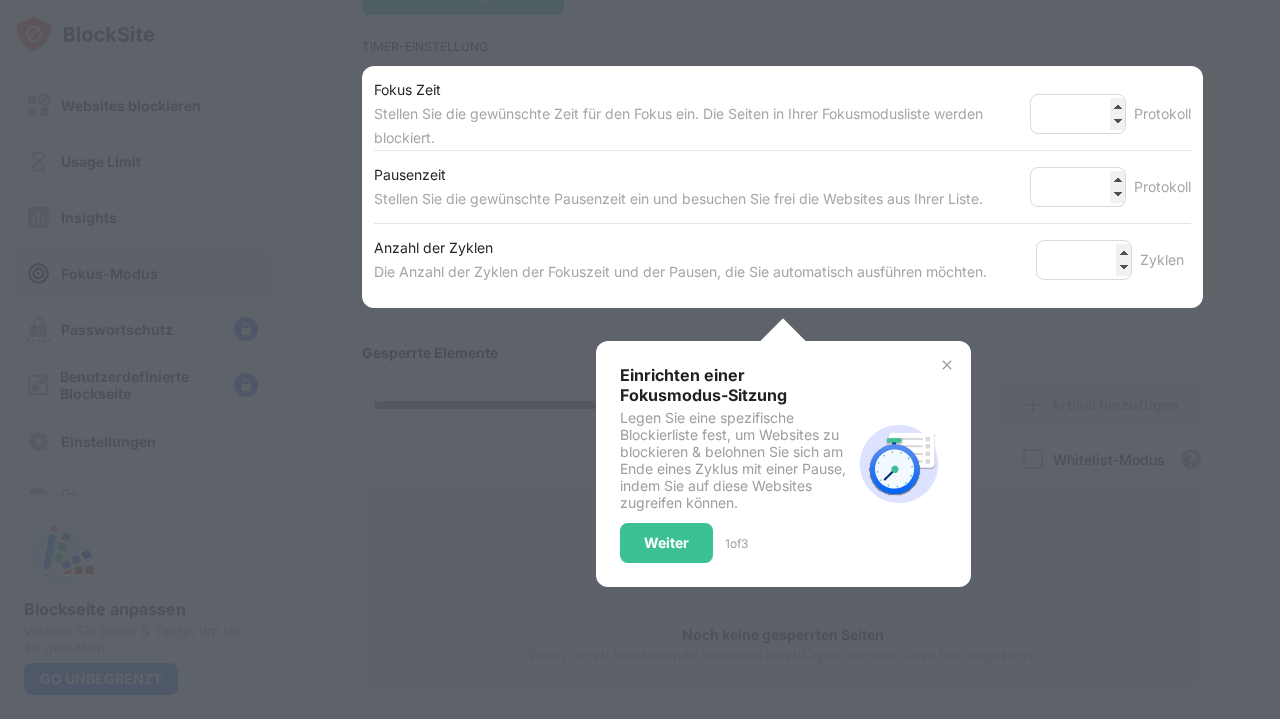 scroll, scrollTop: 320, scrollLeft: 0, axis: vertical 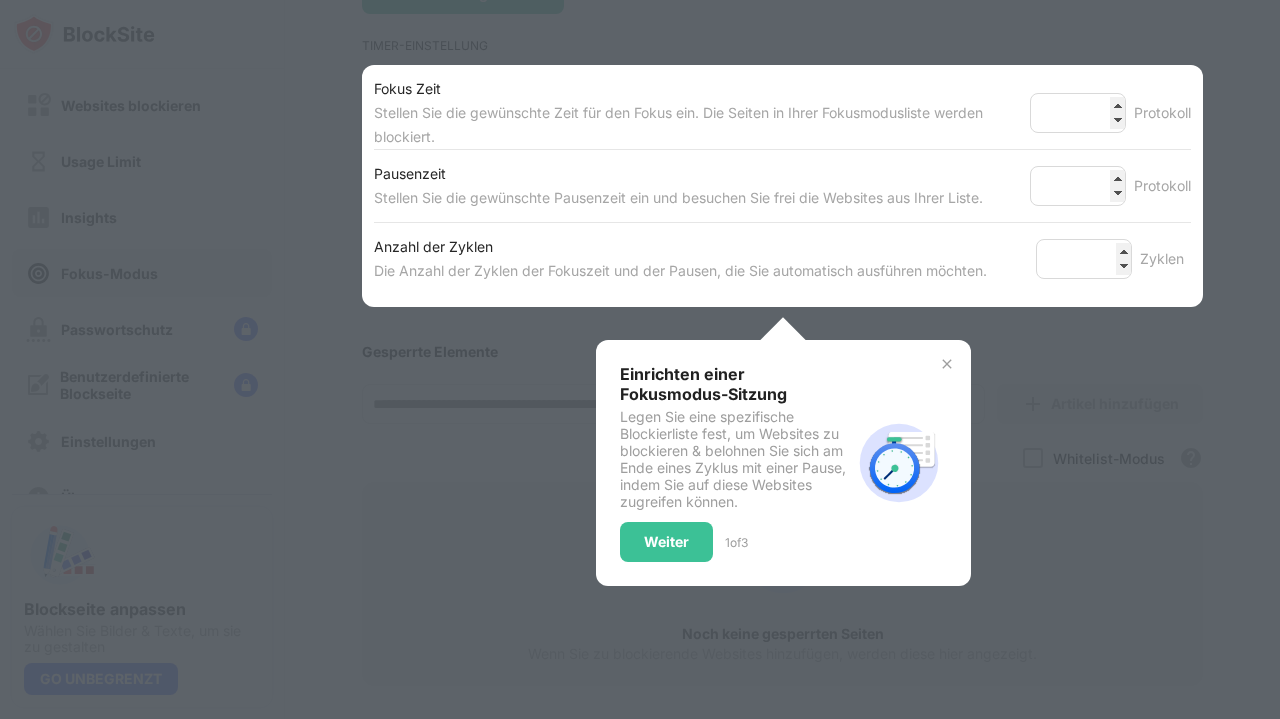 click at bounding box center [947, 364] 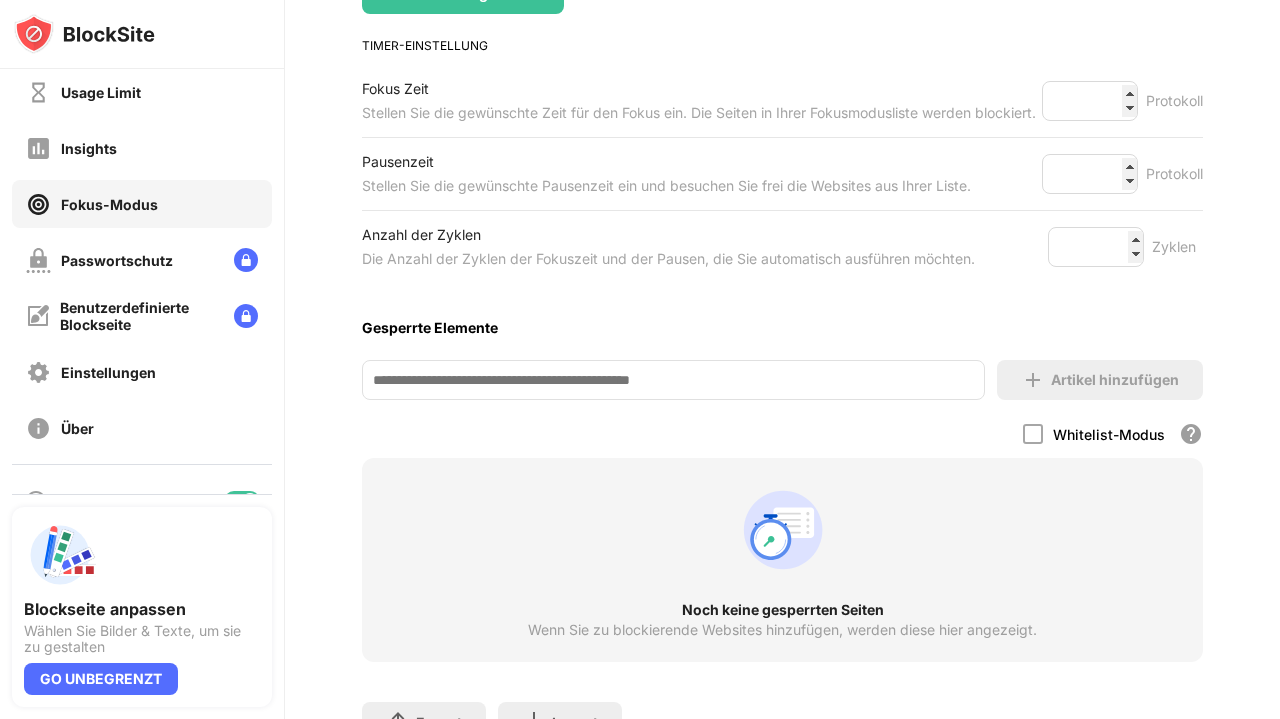 scroll, scrollTop: 0, scrollLeft: 0, axis: both 